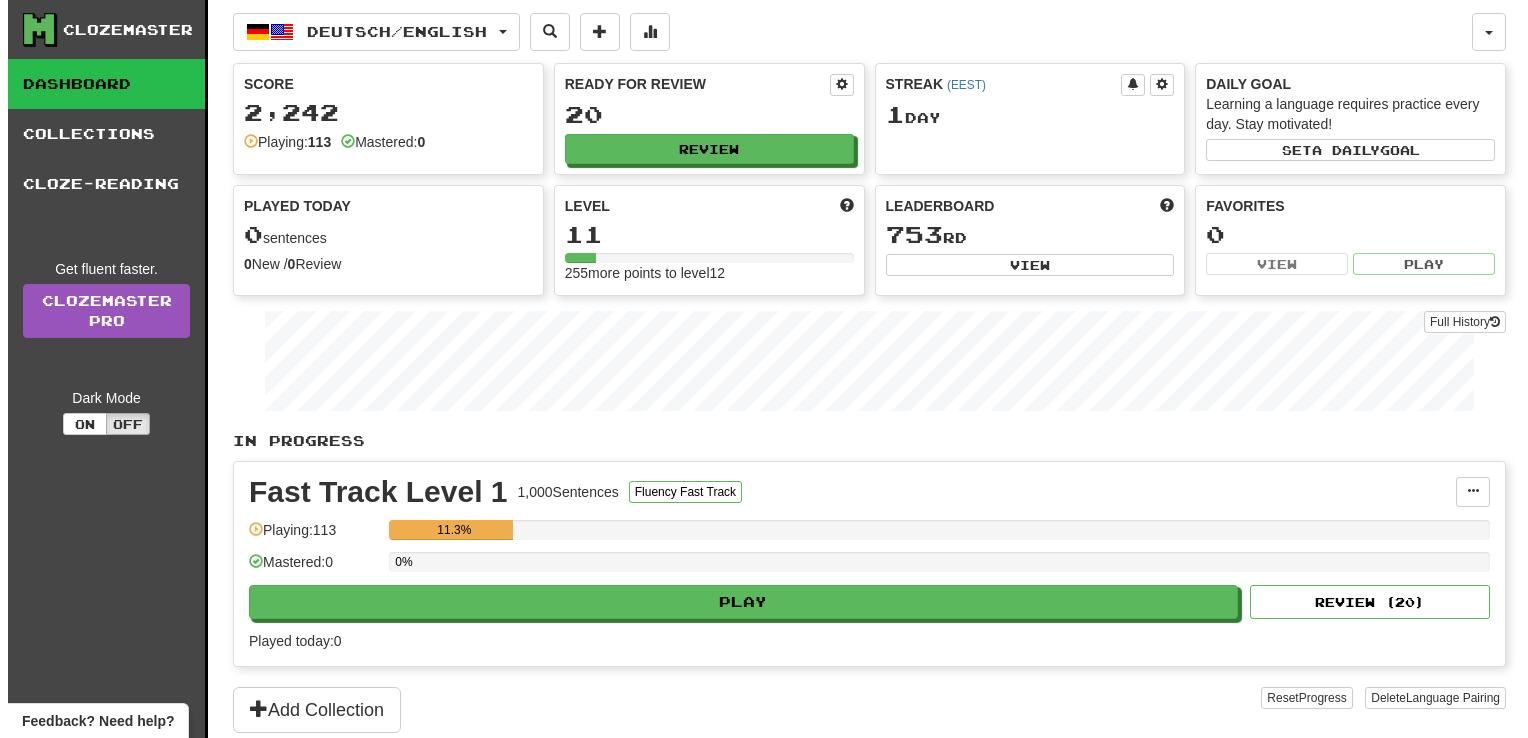 scroll, scrollTop: 0, scrollLeft: 0, axis: both 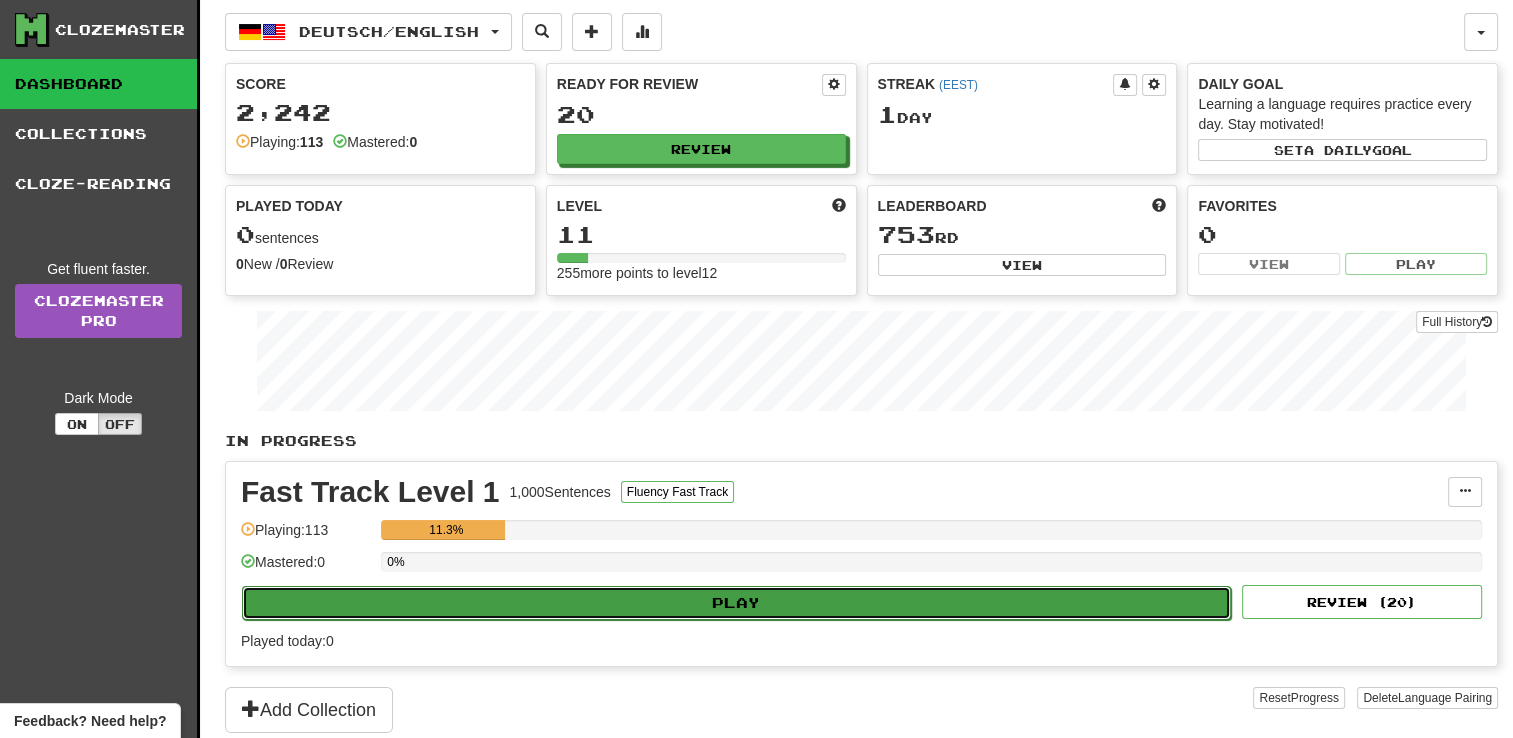 click on "Play" at bounding box center [736, 603] 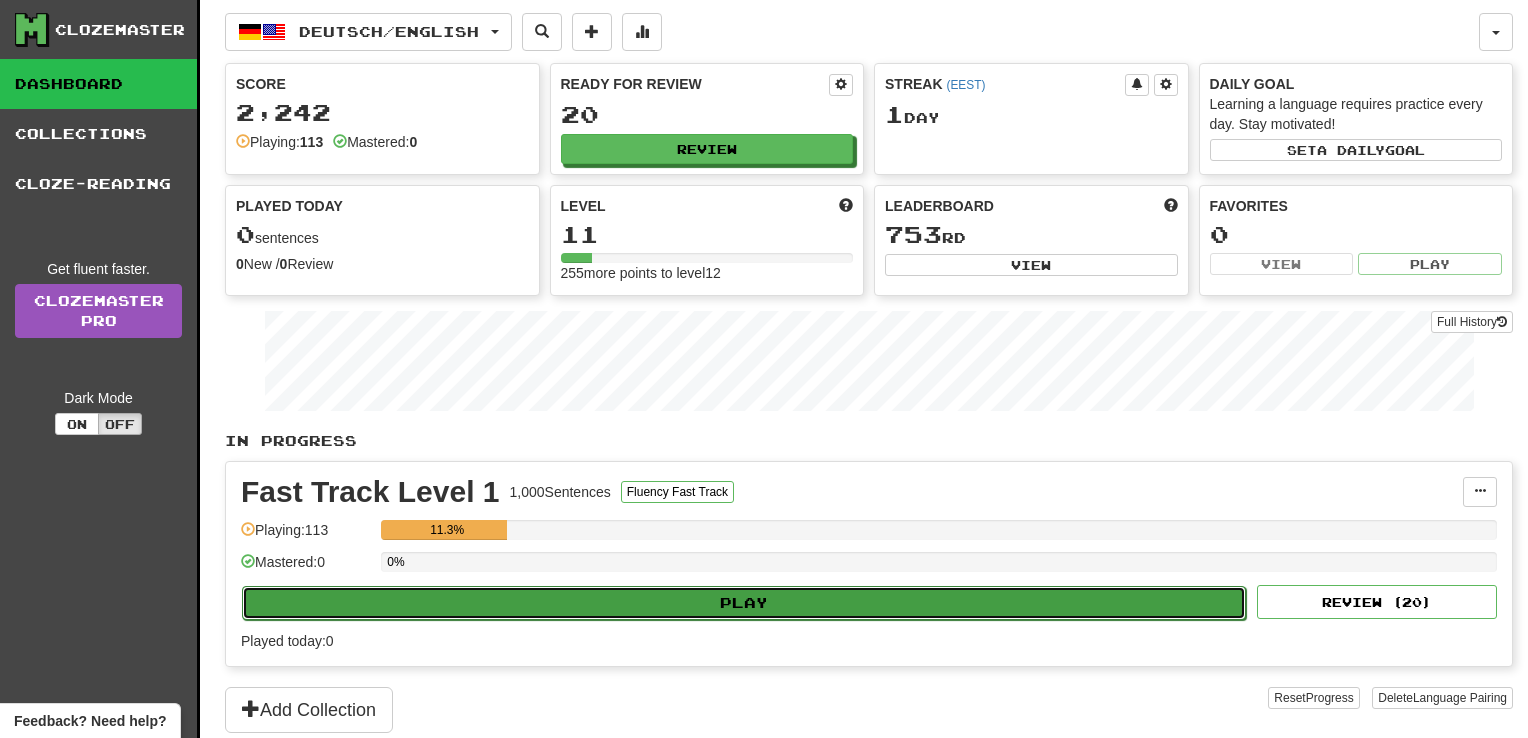 select on "**" 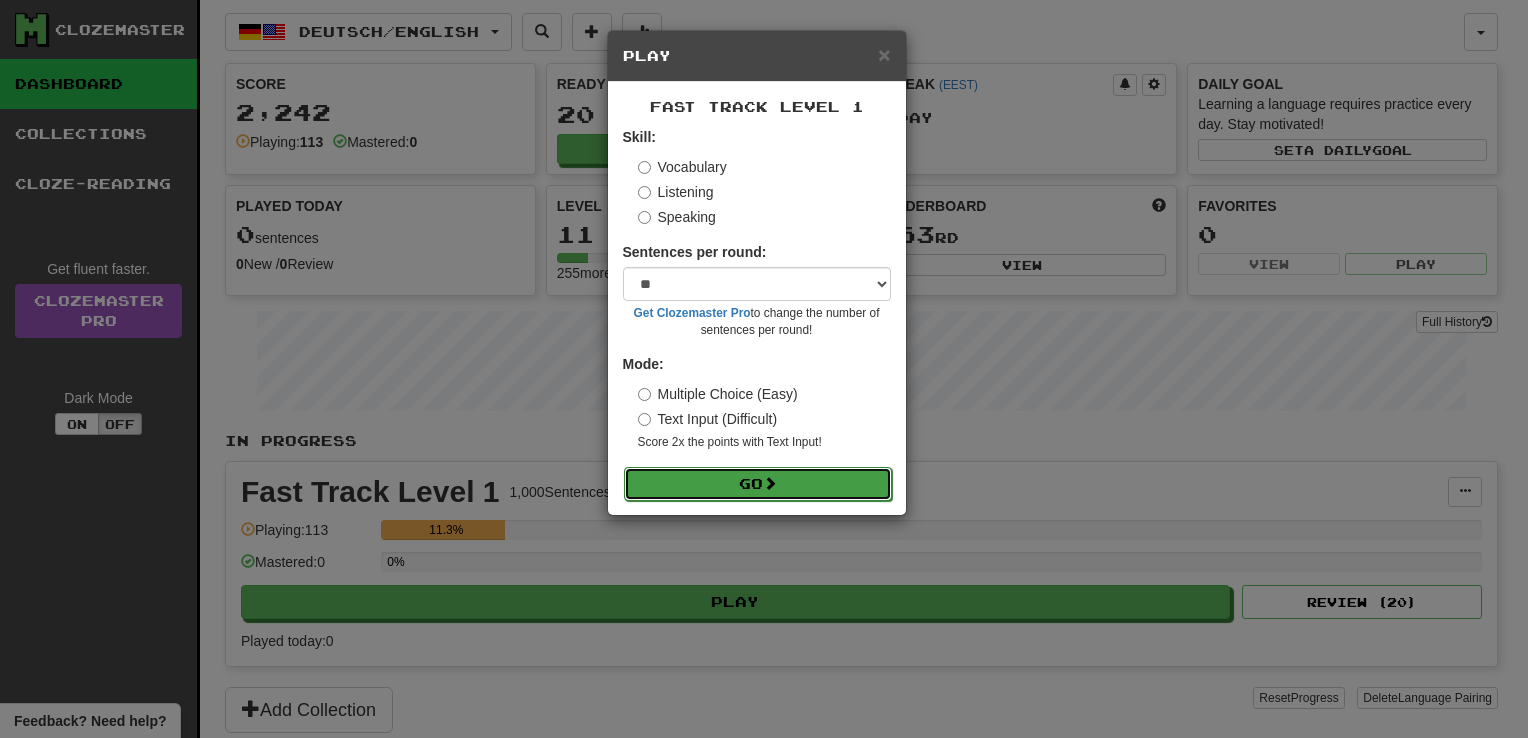 click on "Go" at bounding box center [758, 484] 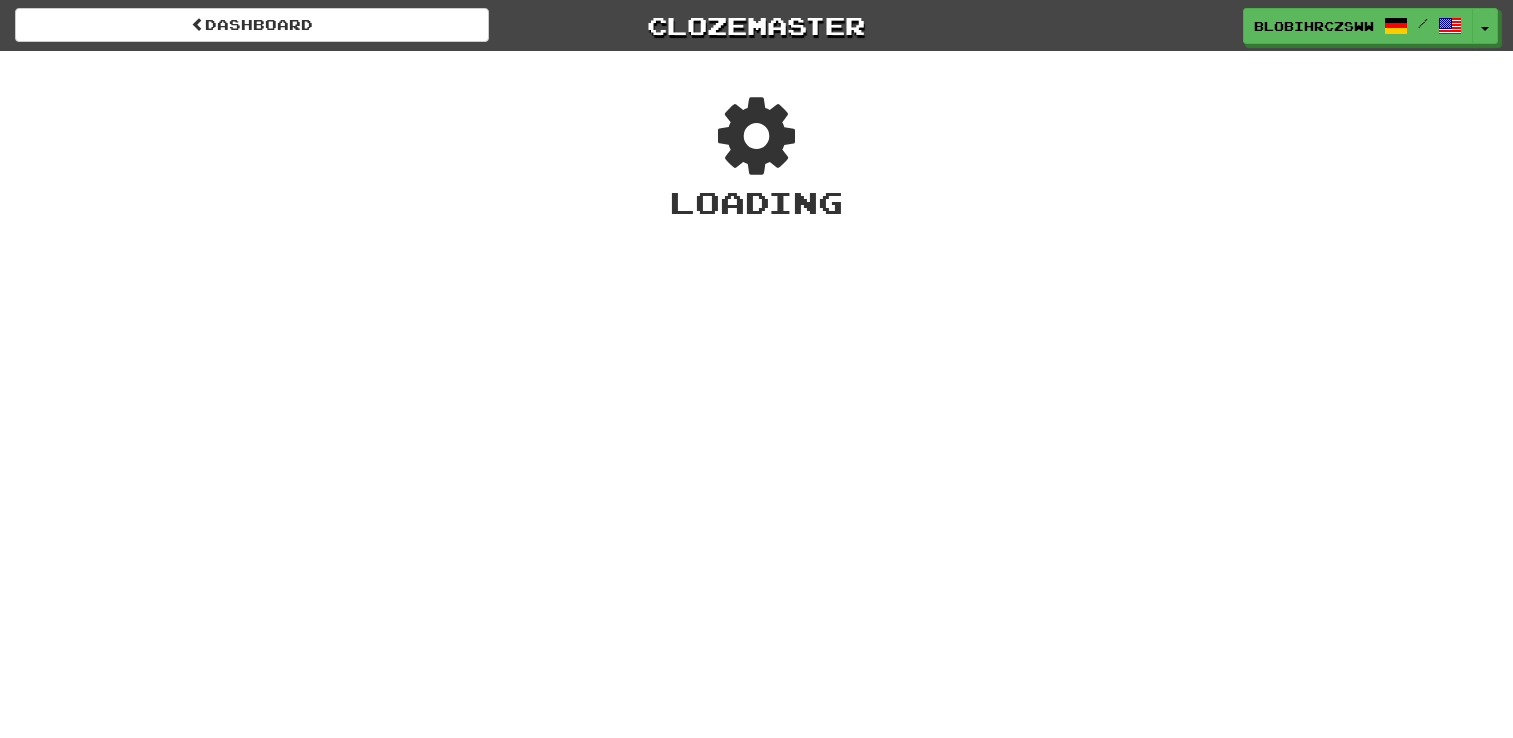 scroll, scrollTop: 0, scrollLeft: 0, axis: both 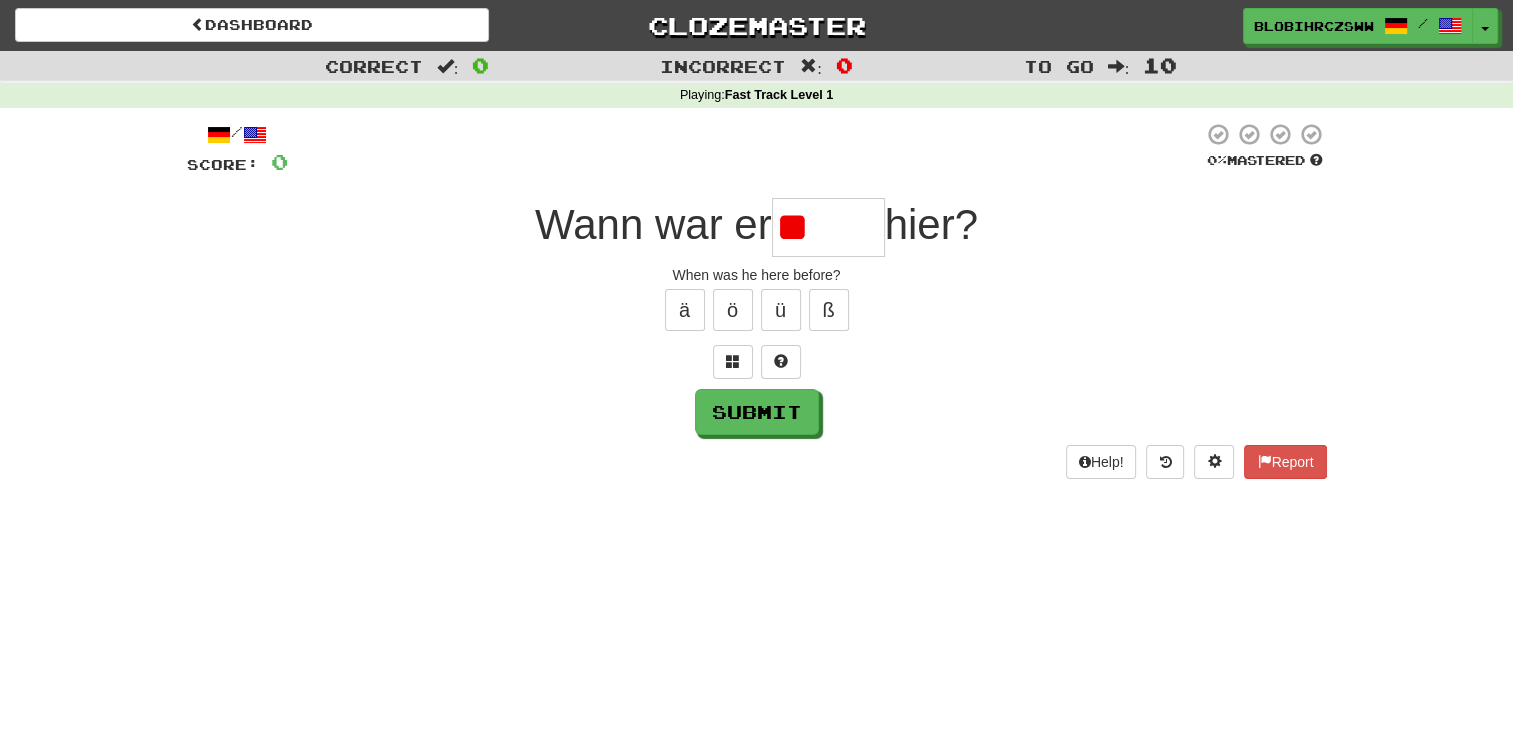 type on "*" 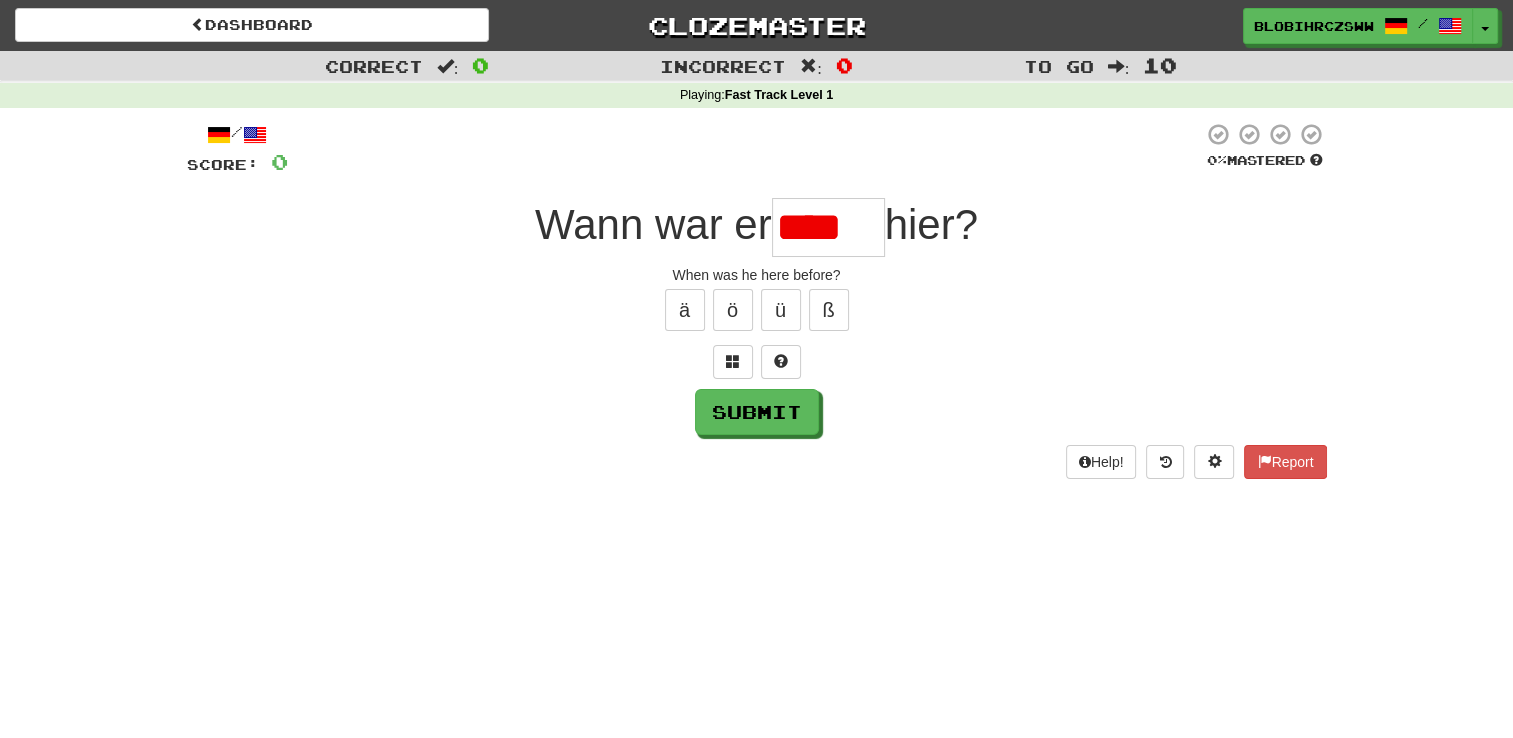 type on "*****" 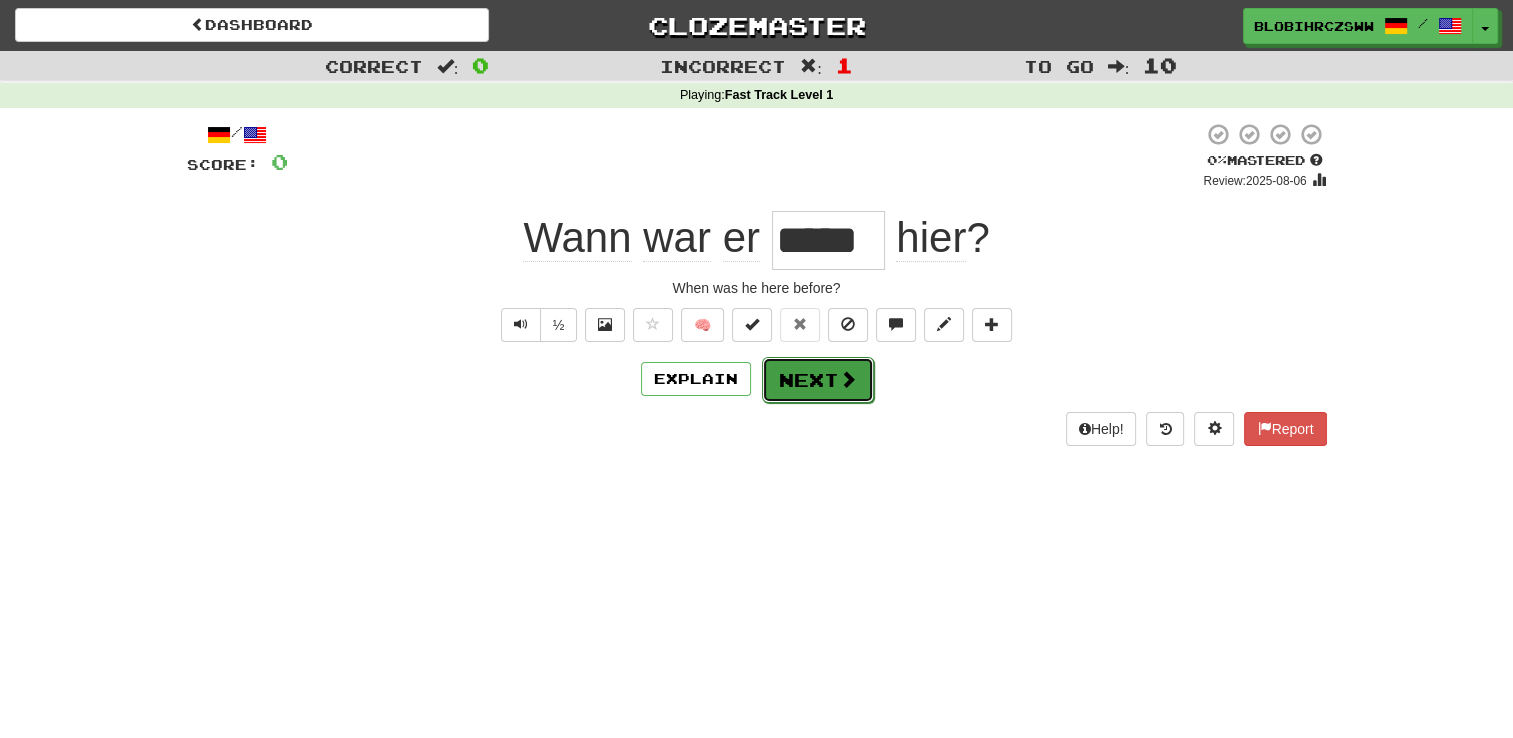 click at bounding box center (848, 379) 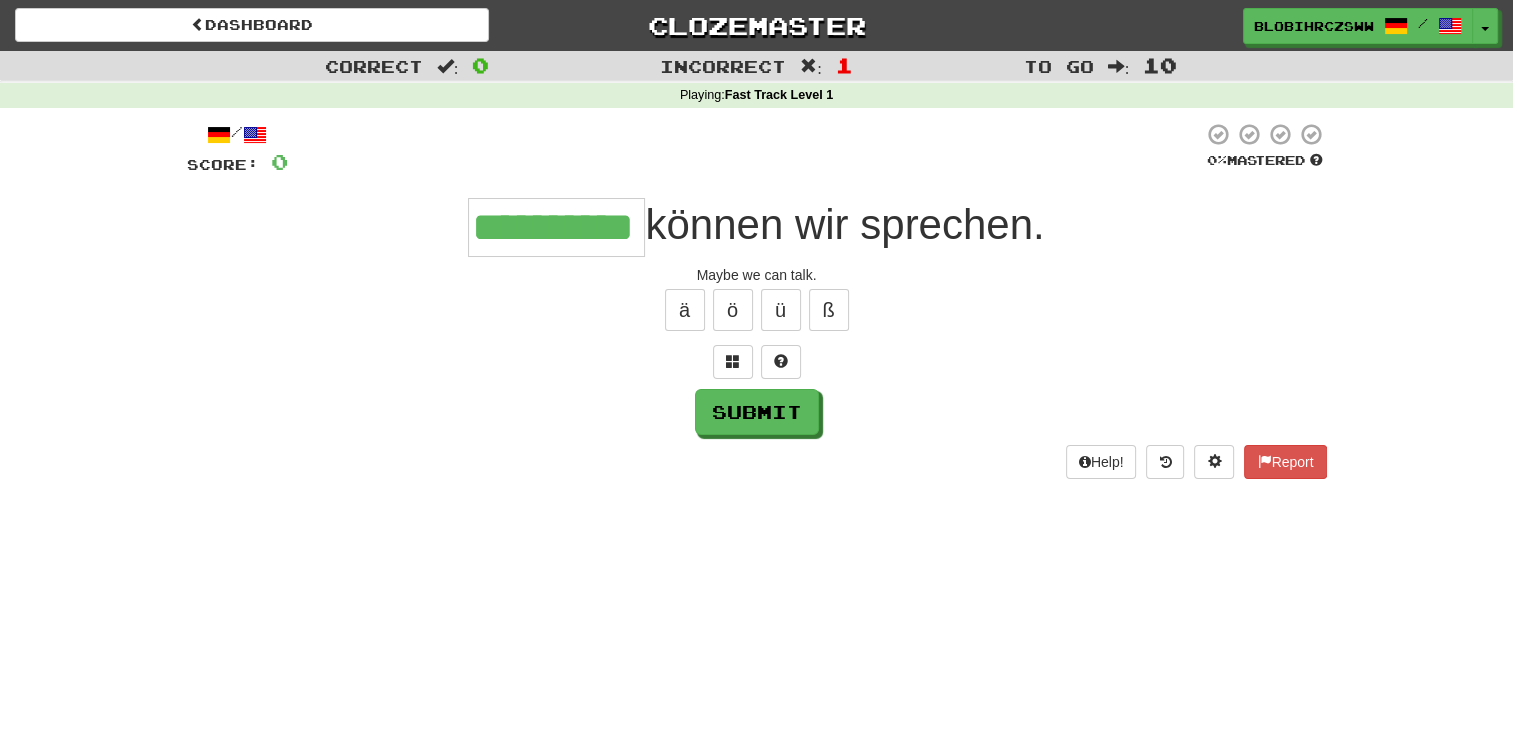type on "**********" 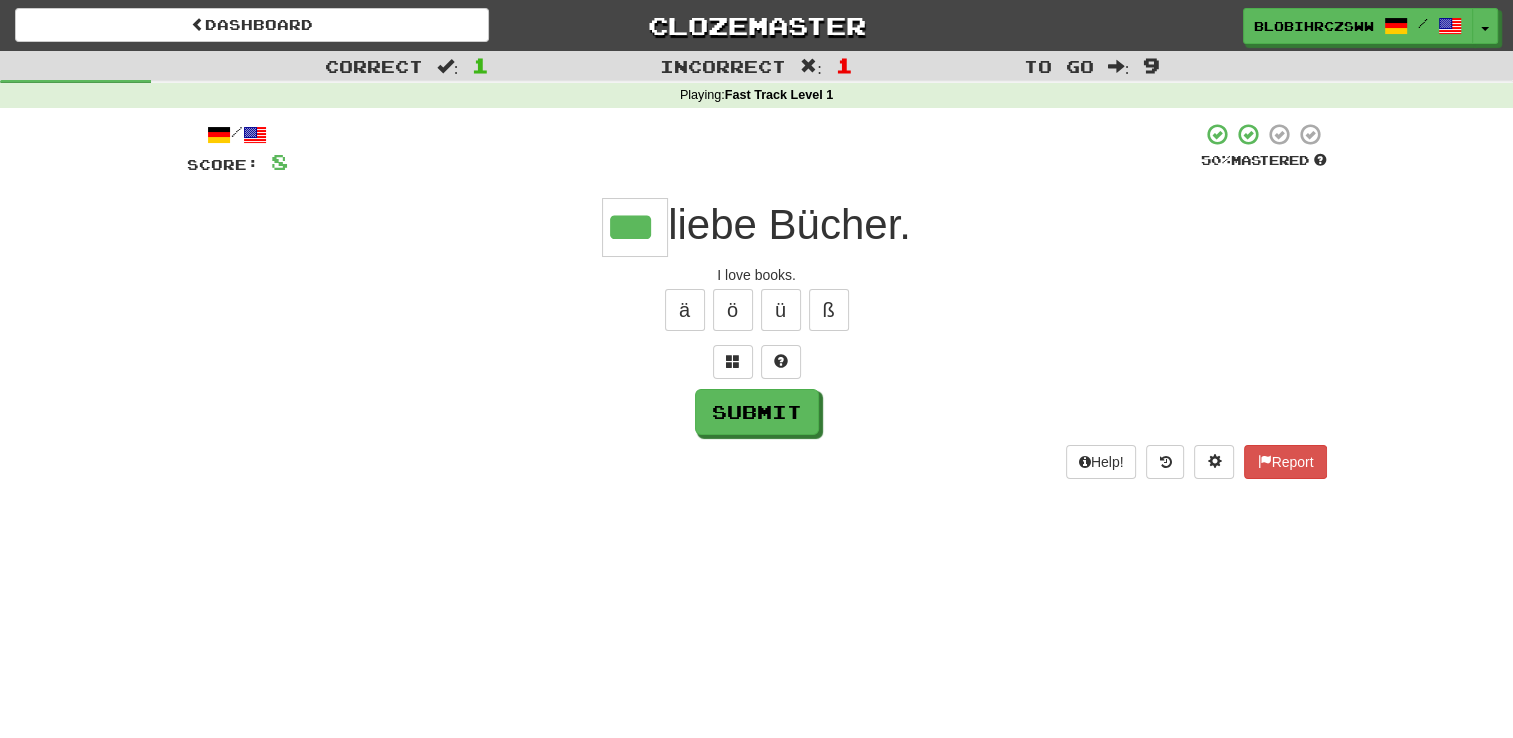 type on "***" 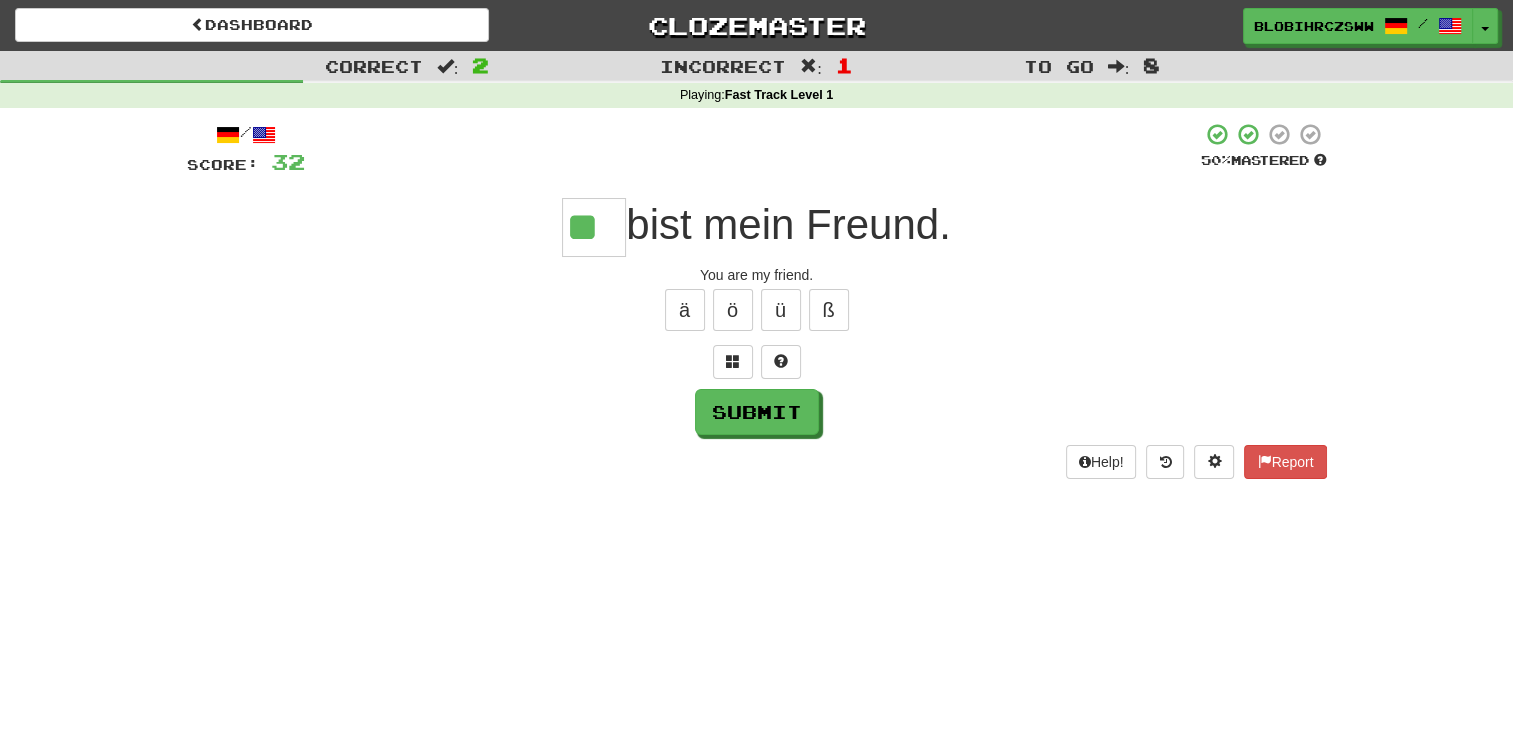 type on "**" 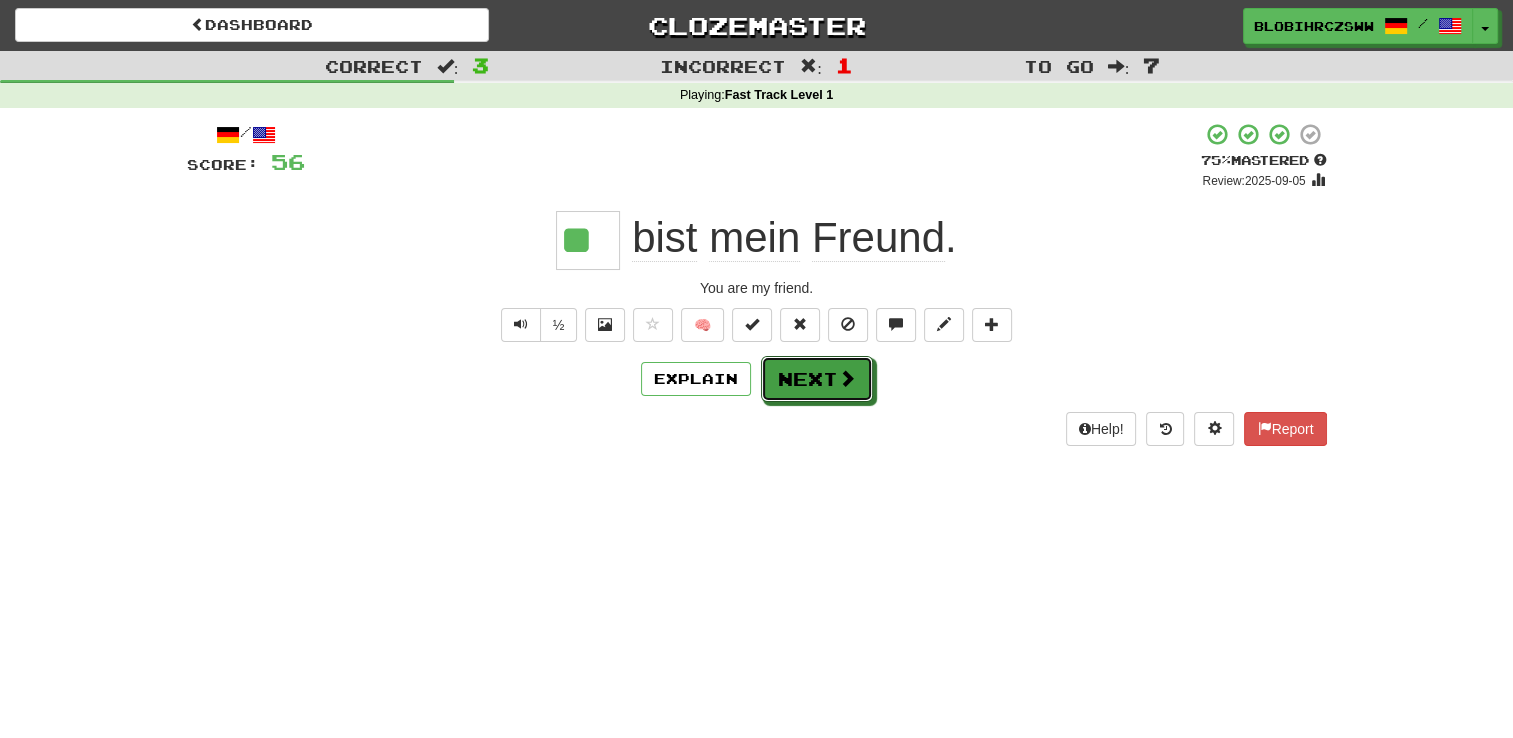 click at bounding box center (847, 378) 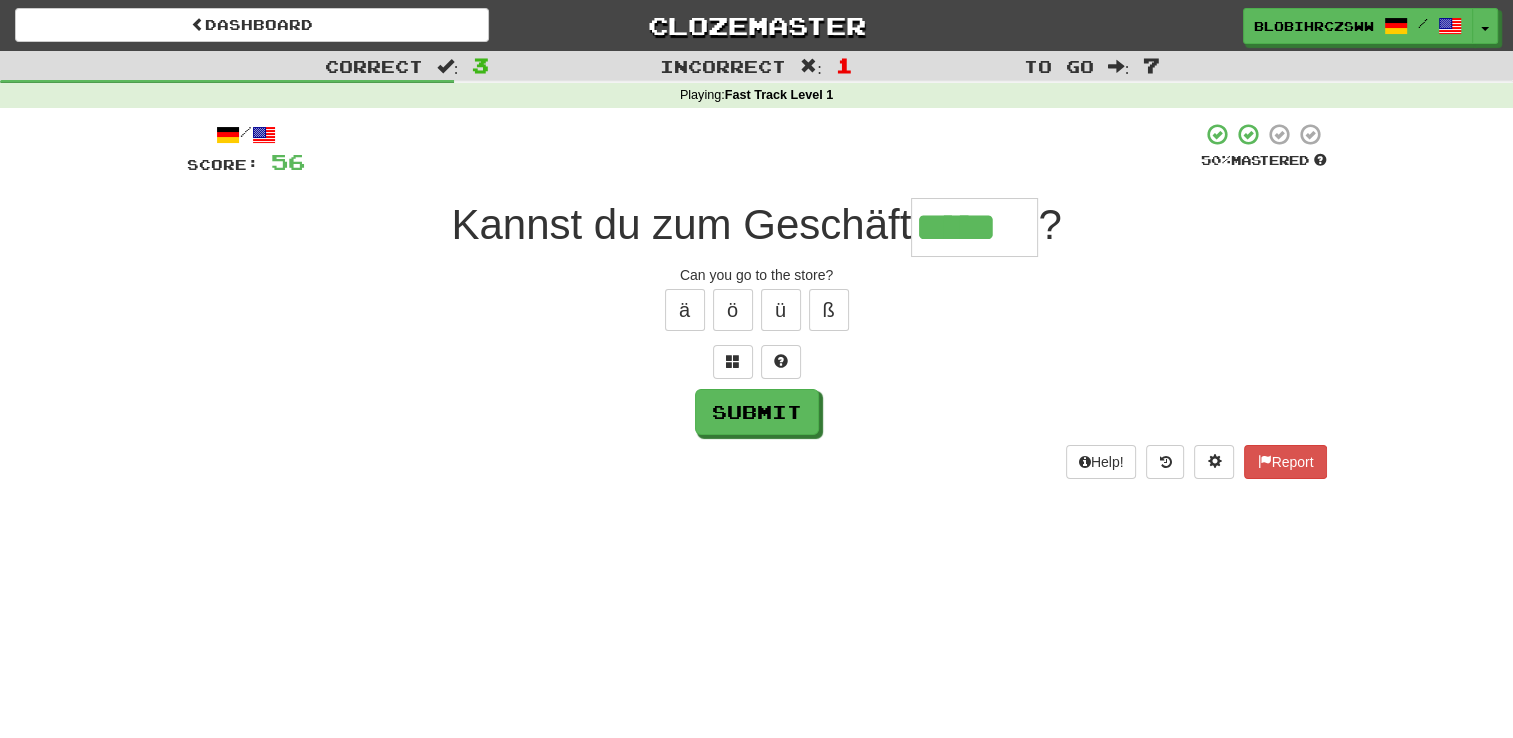 type on "*****" 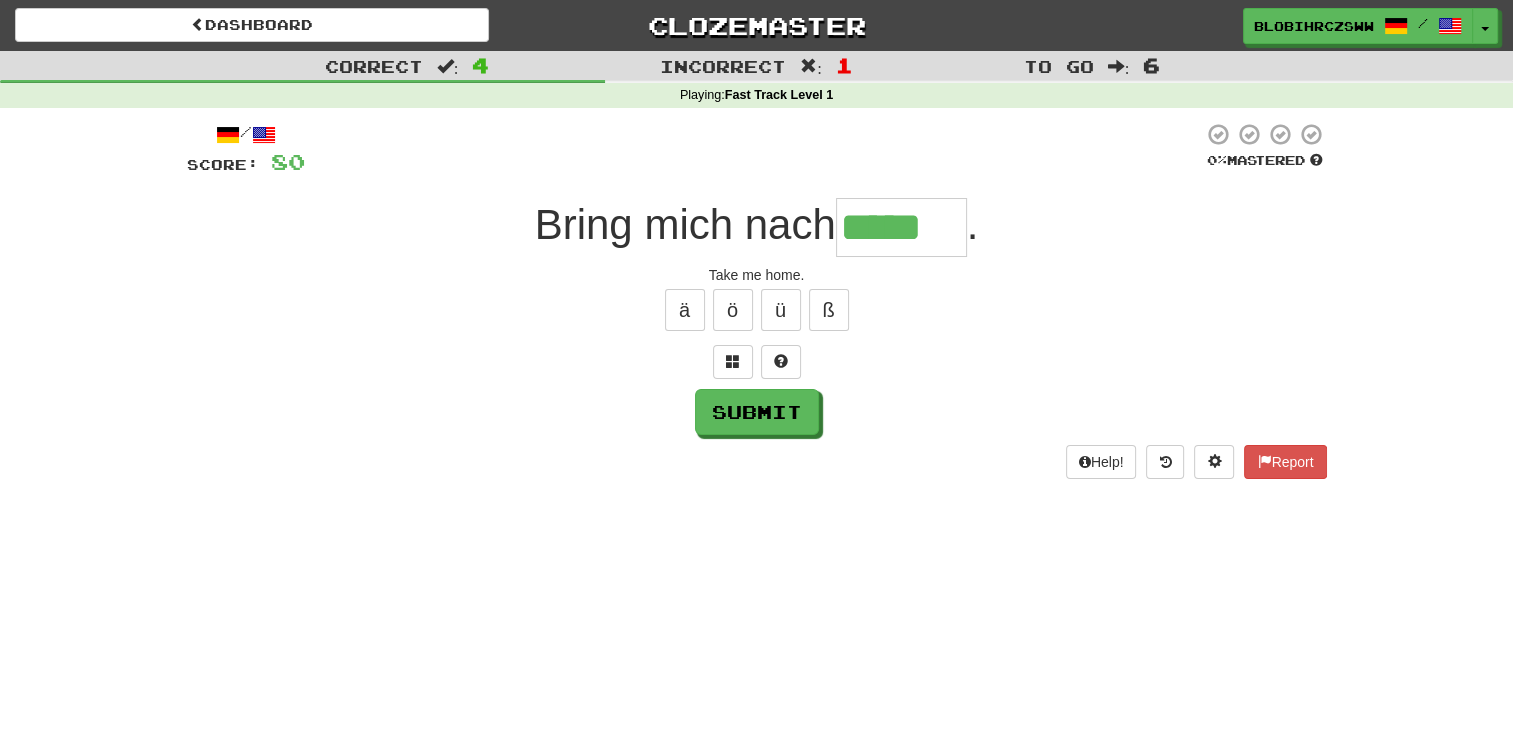 type on "*****" 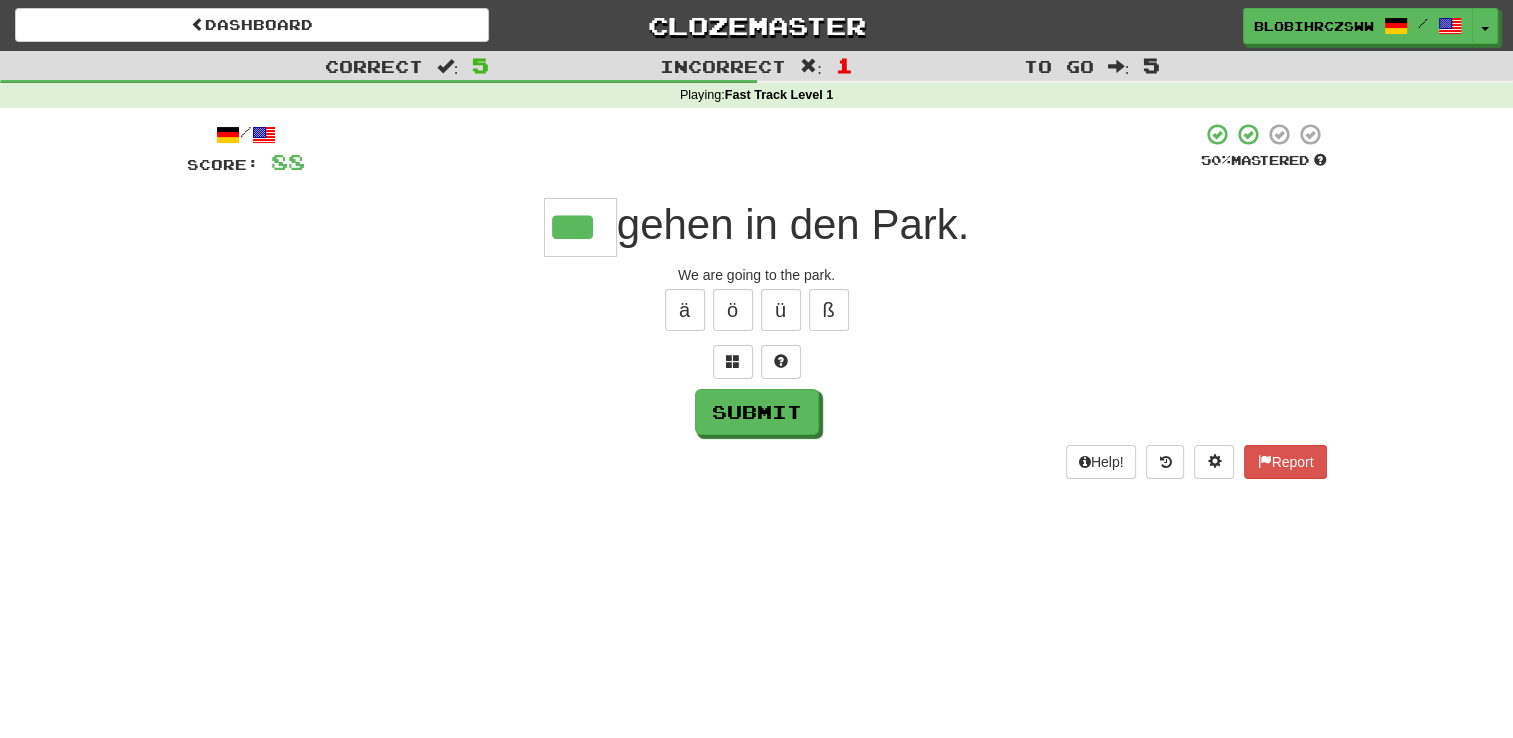 type on "***" 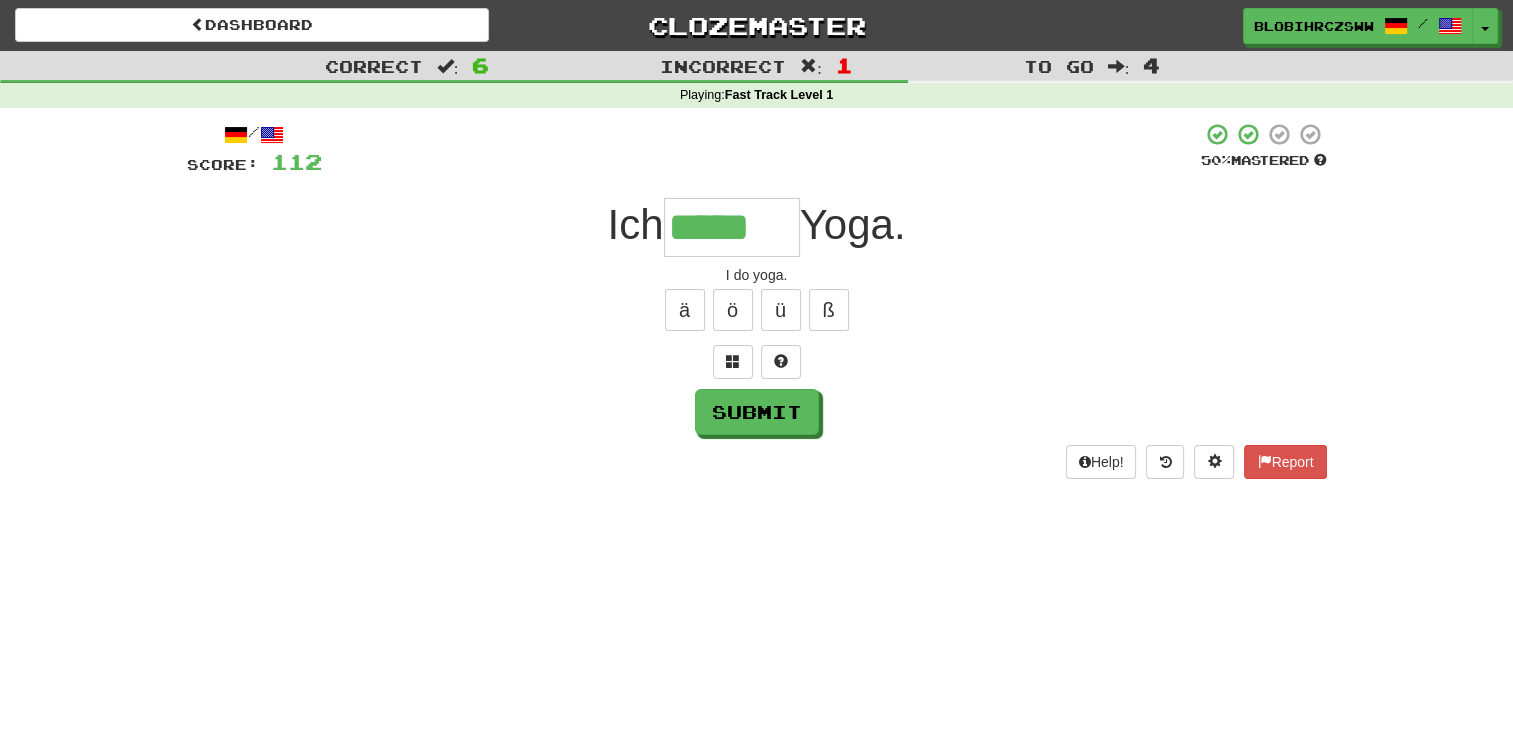 type on "*****" 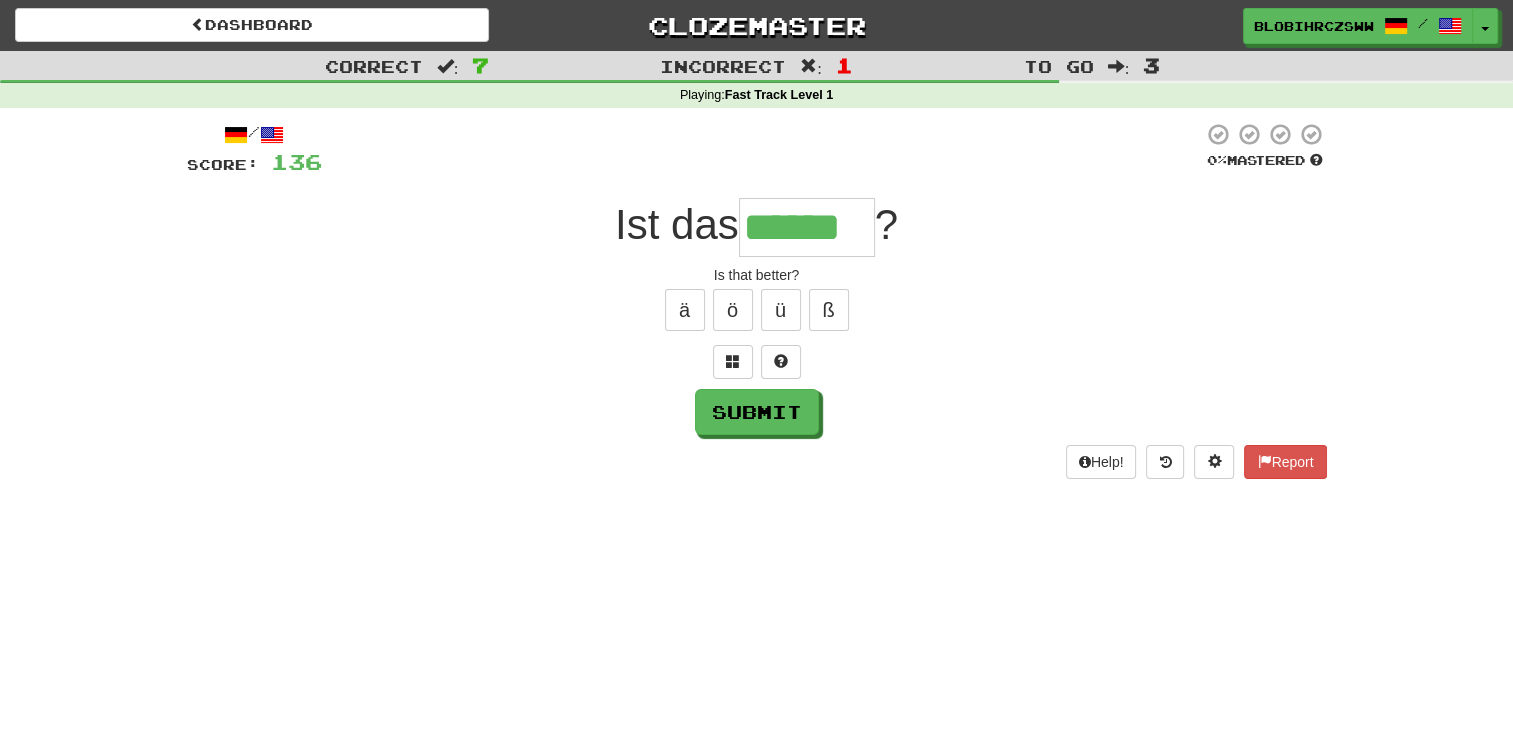 type on "******" 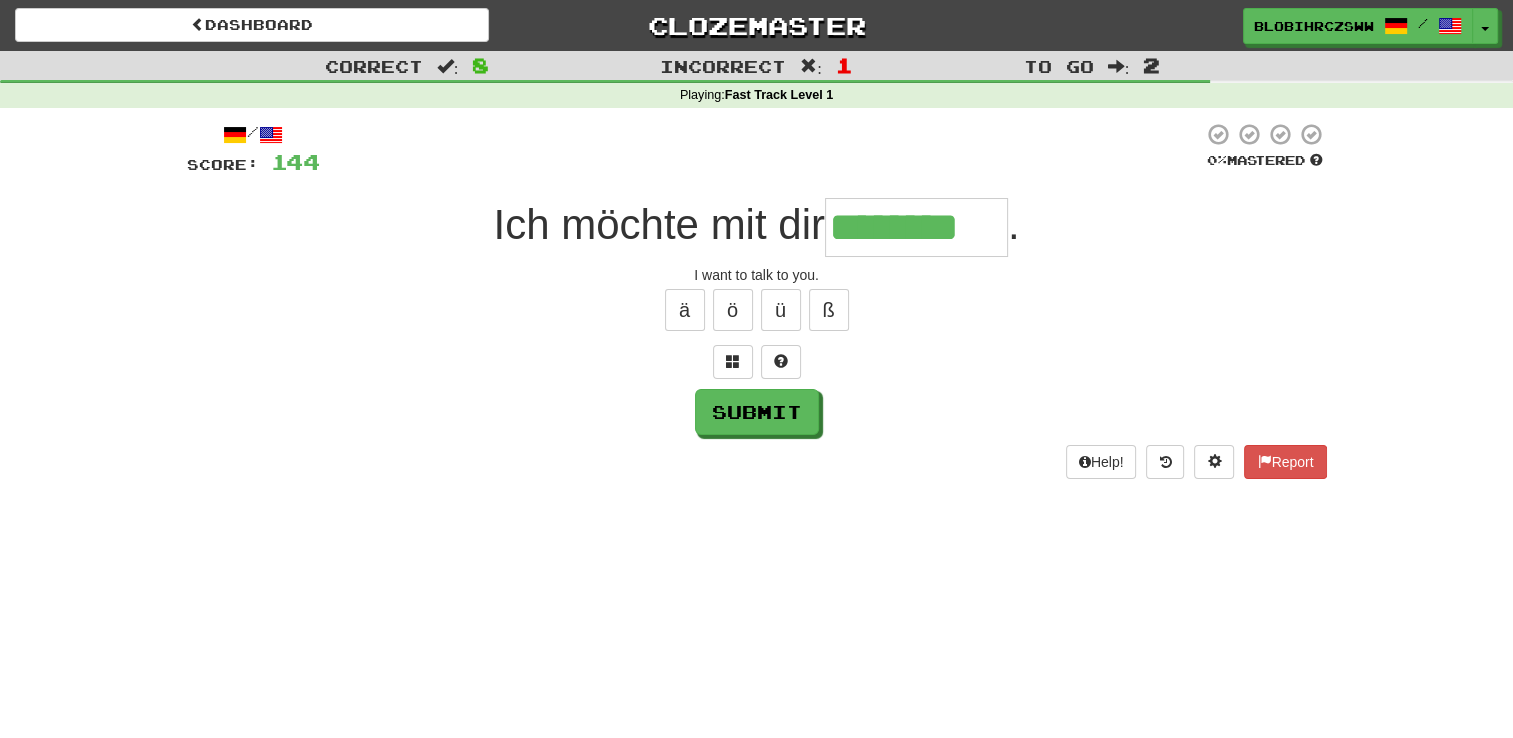 type on "********" 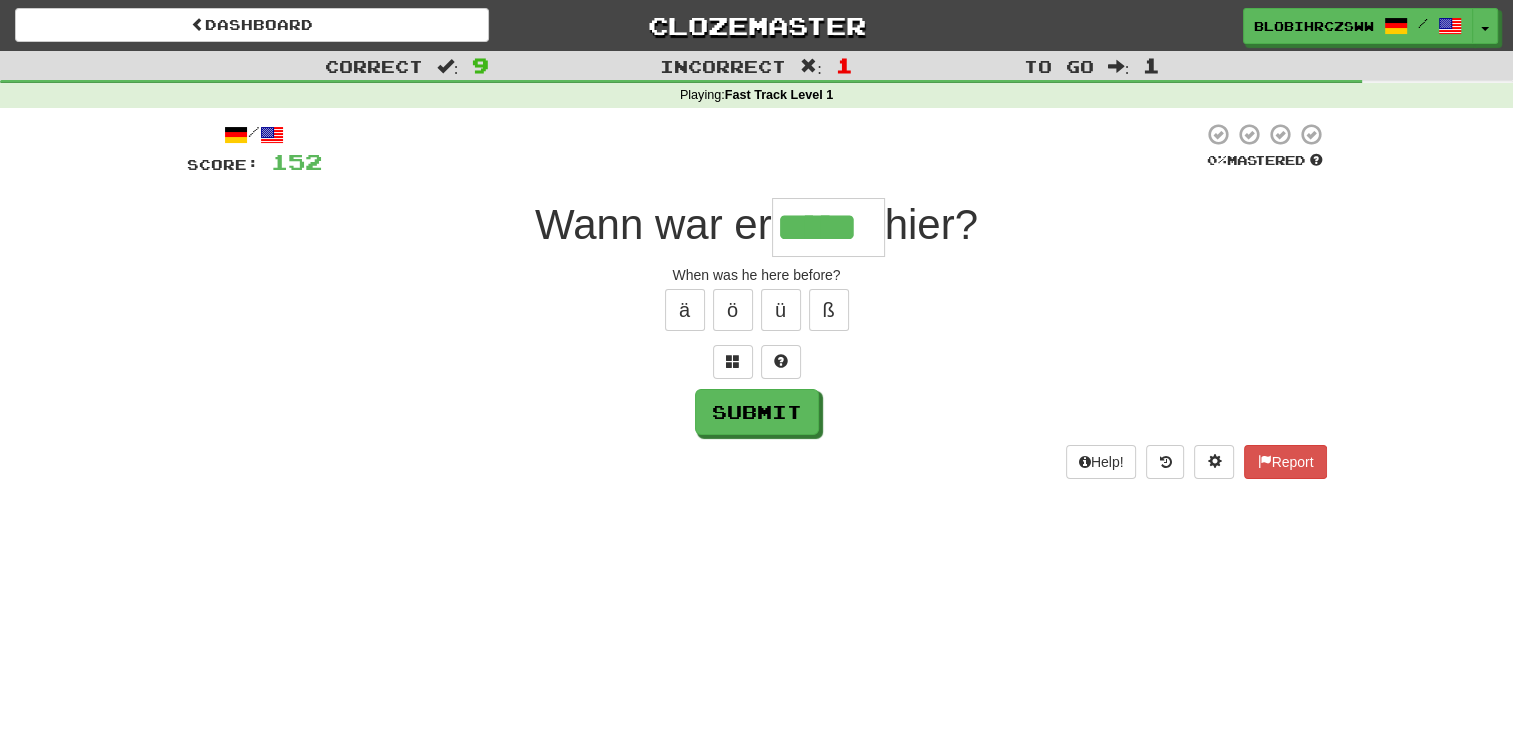type on "*****" 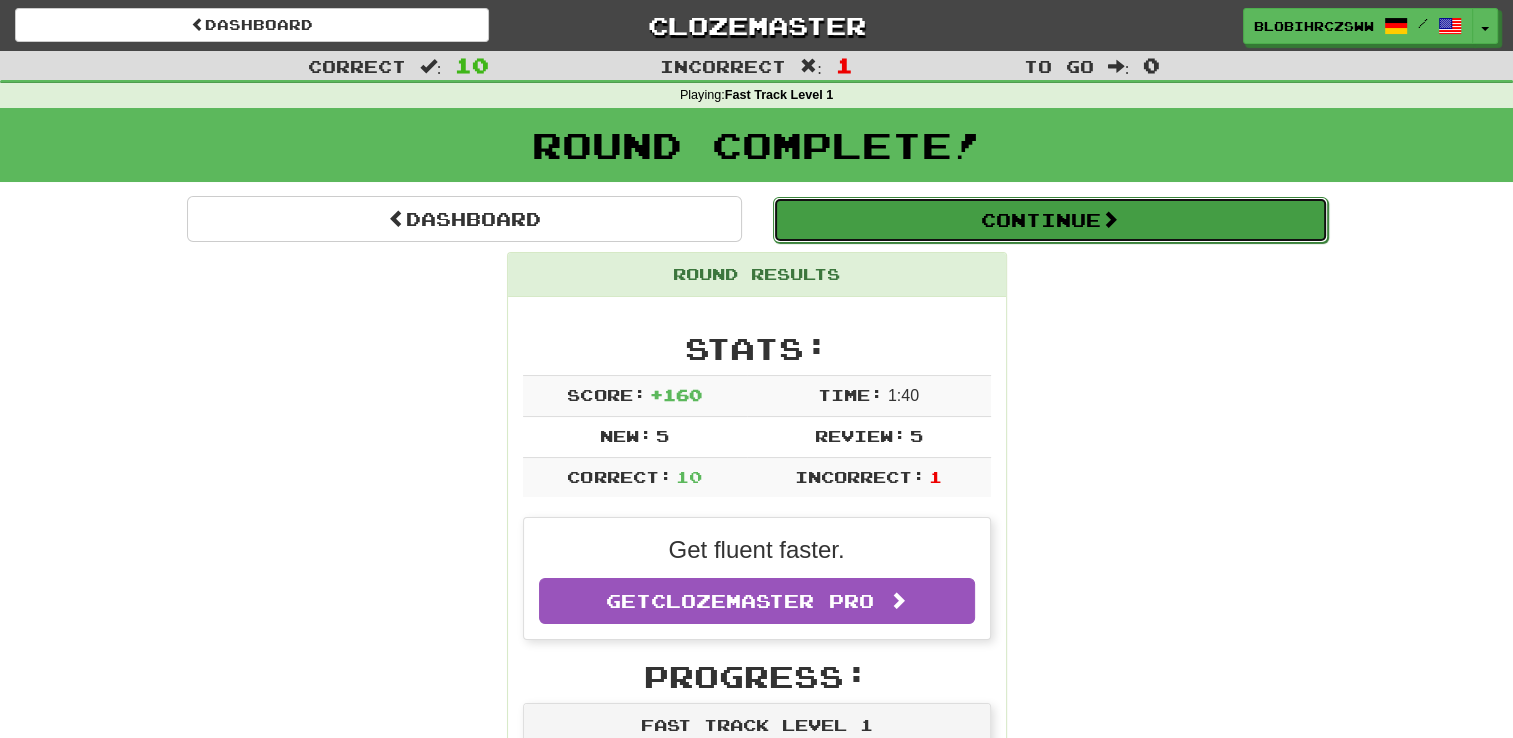 click on "Continue" at bounding box center (1050, 220) 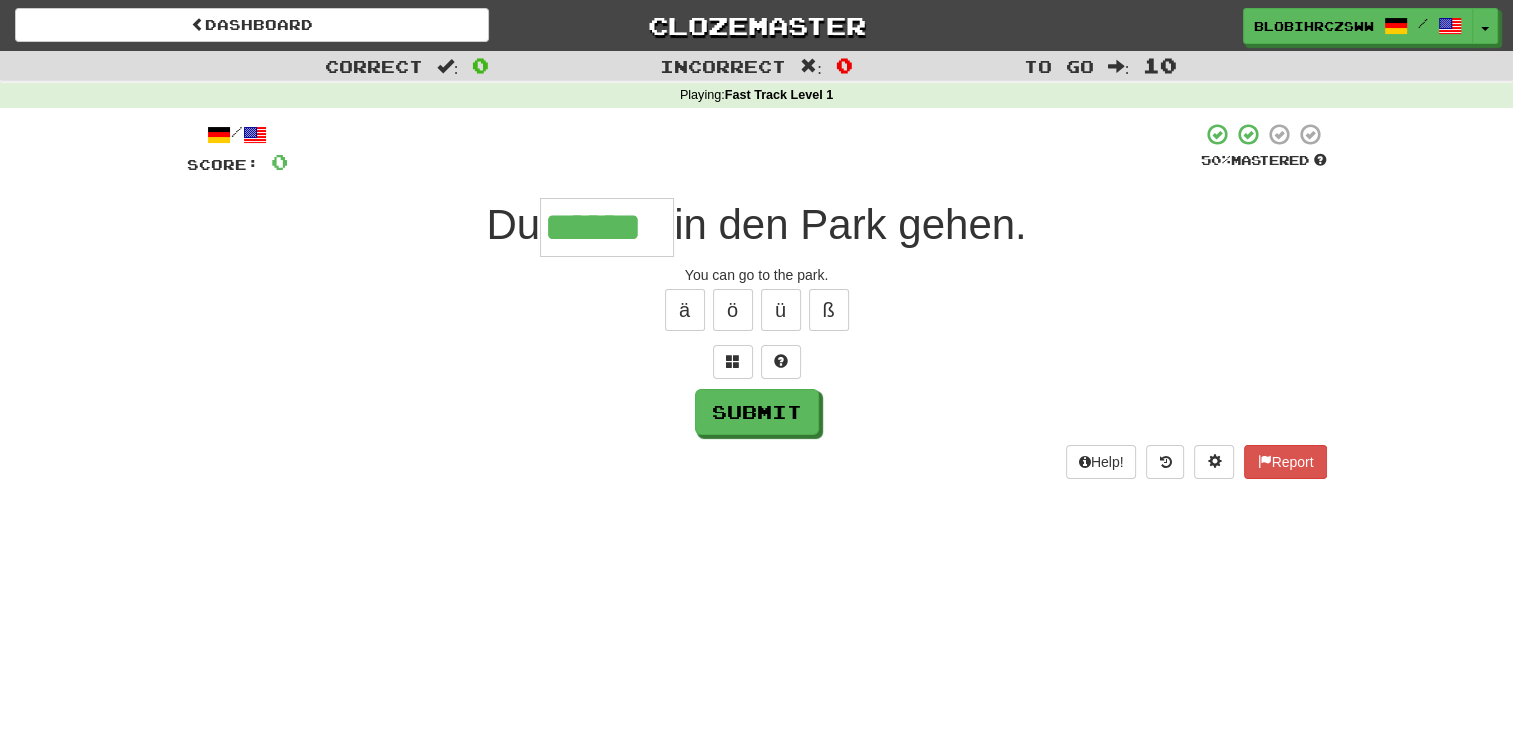 type on "******" 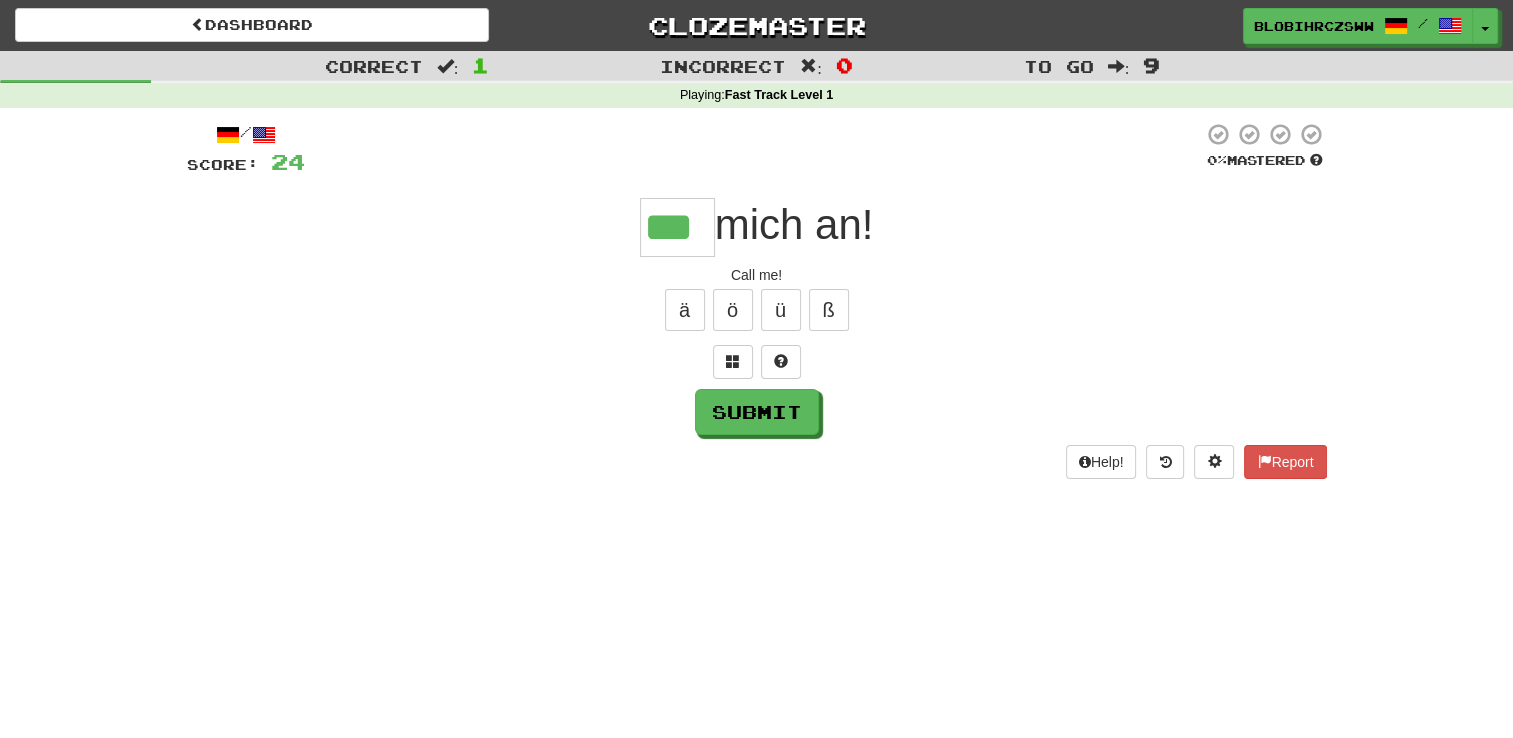 type on "***" 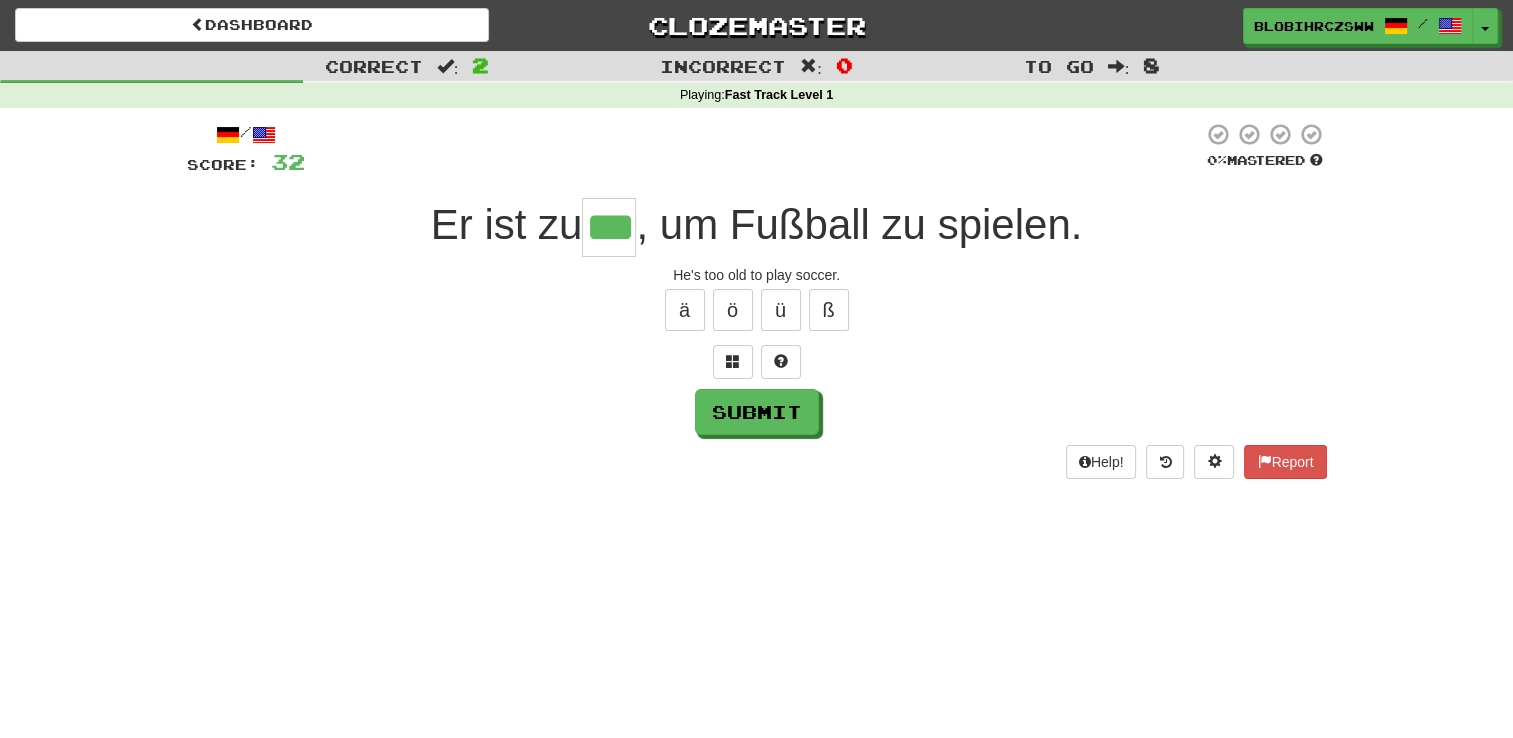 type on "***" 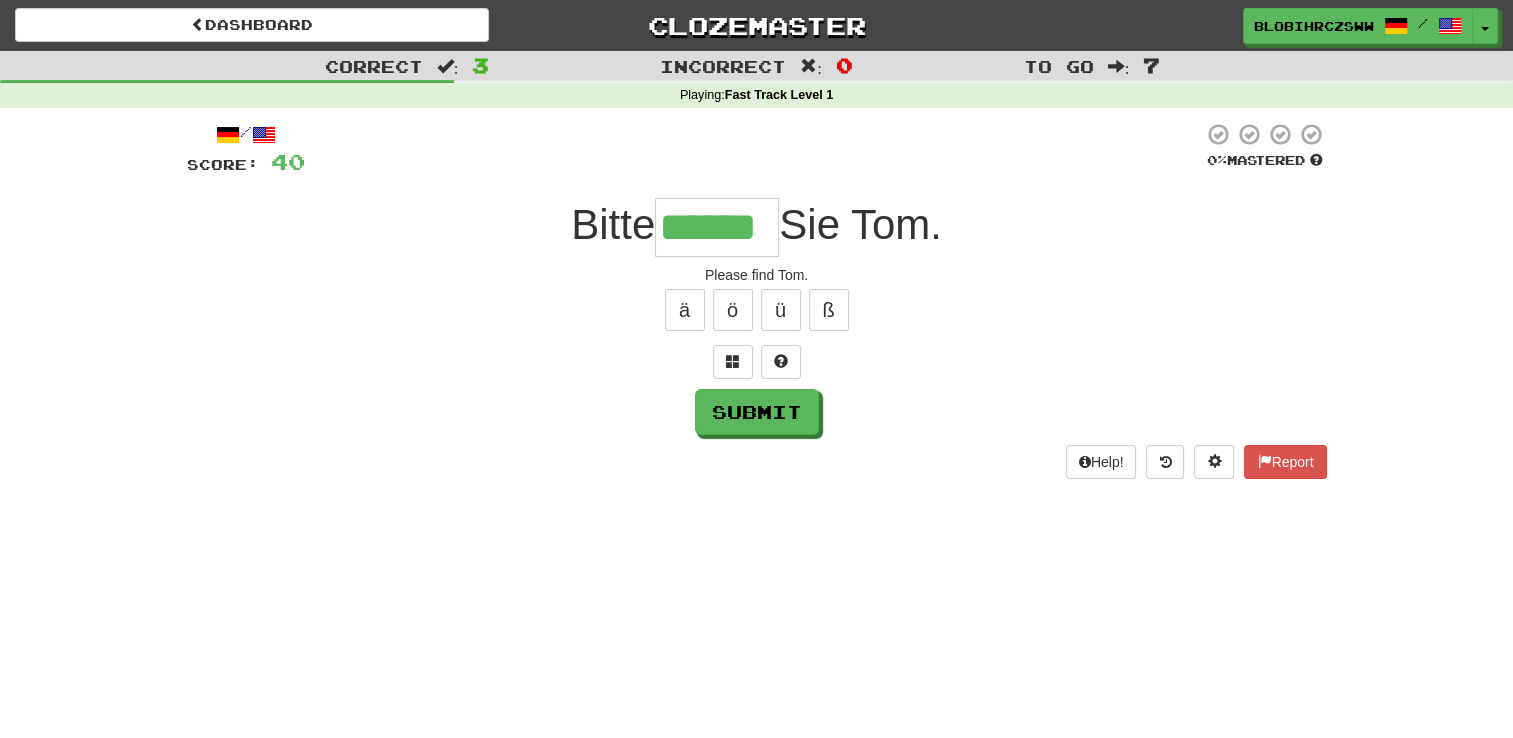 type on "******" 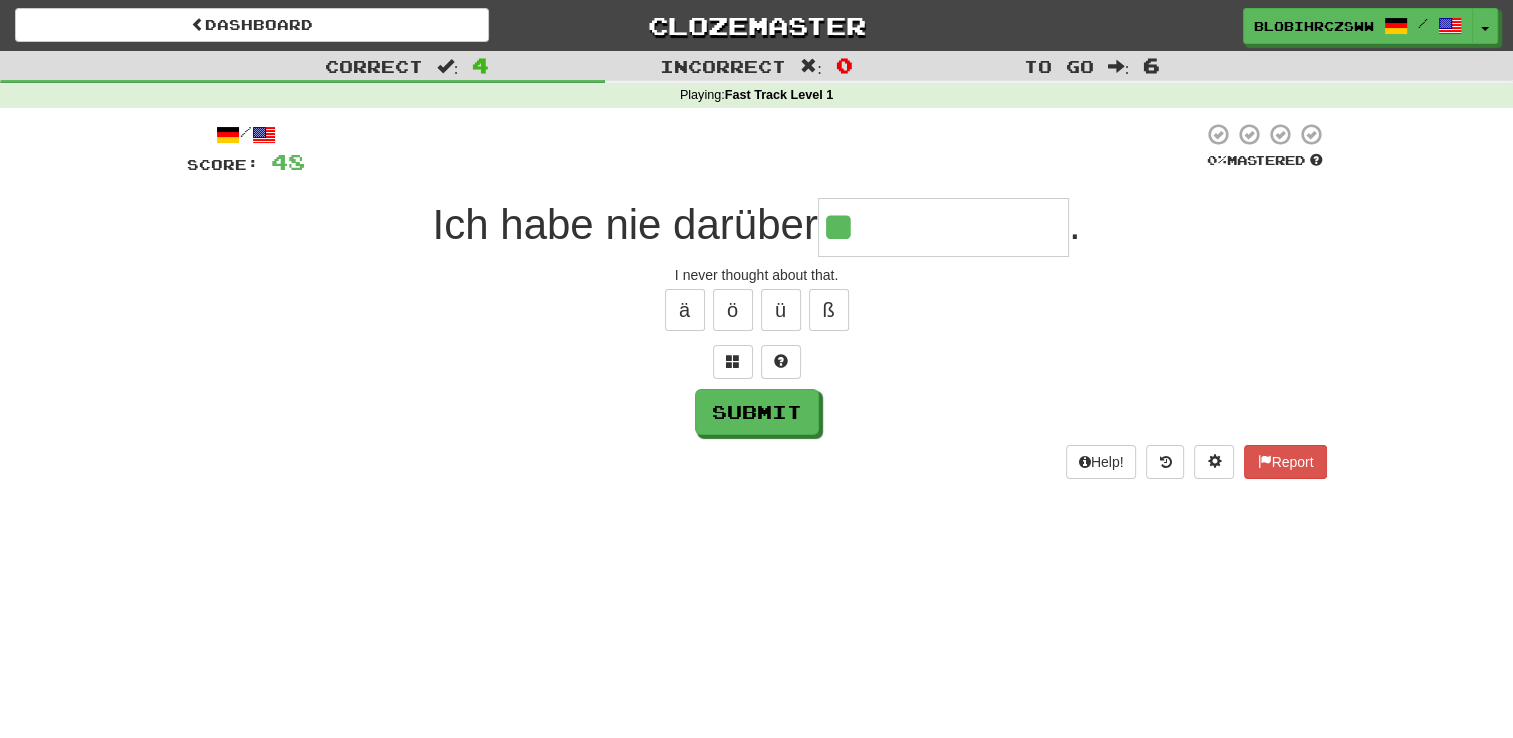 type on "*" 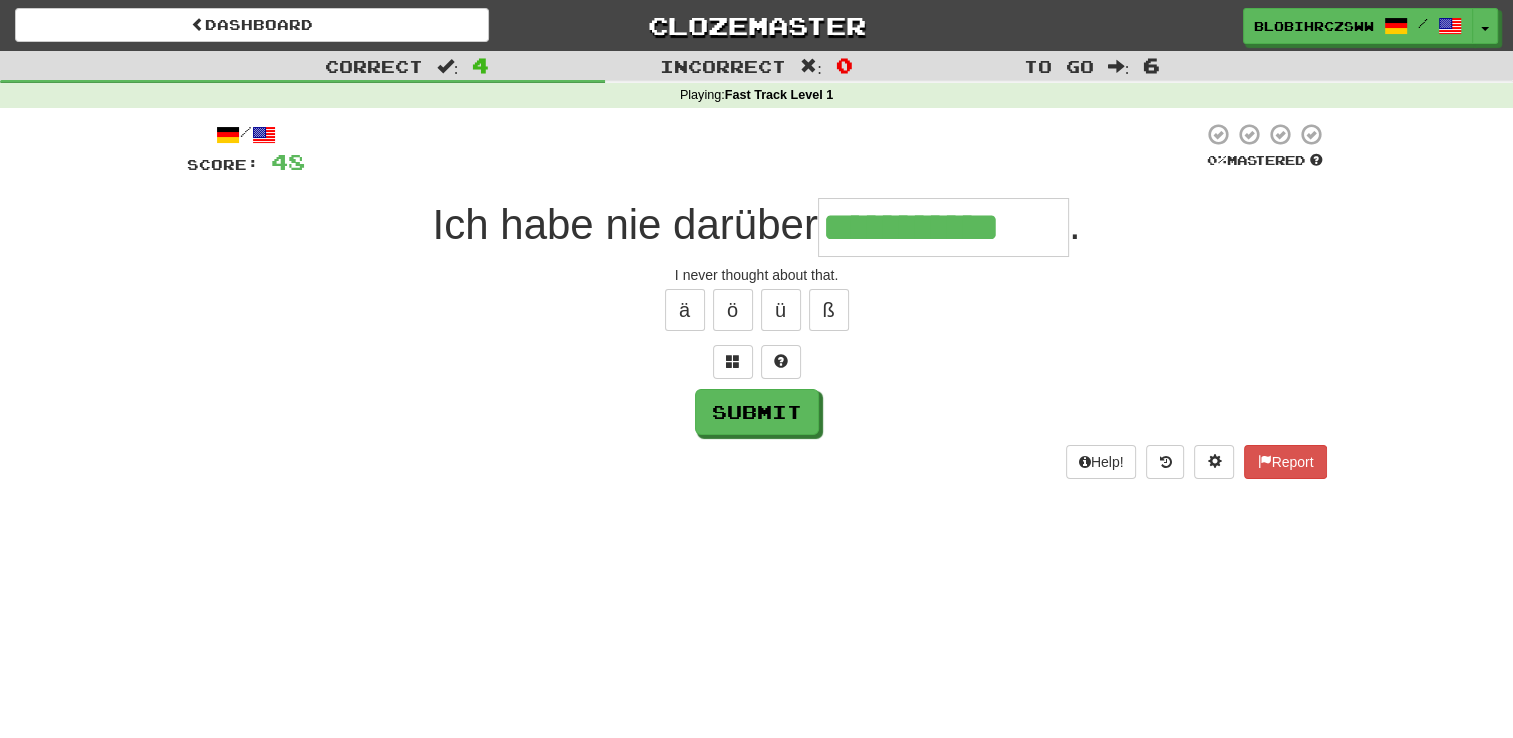 type on "**********" 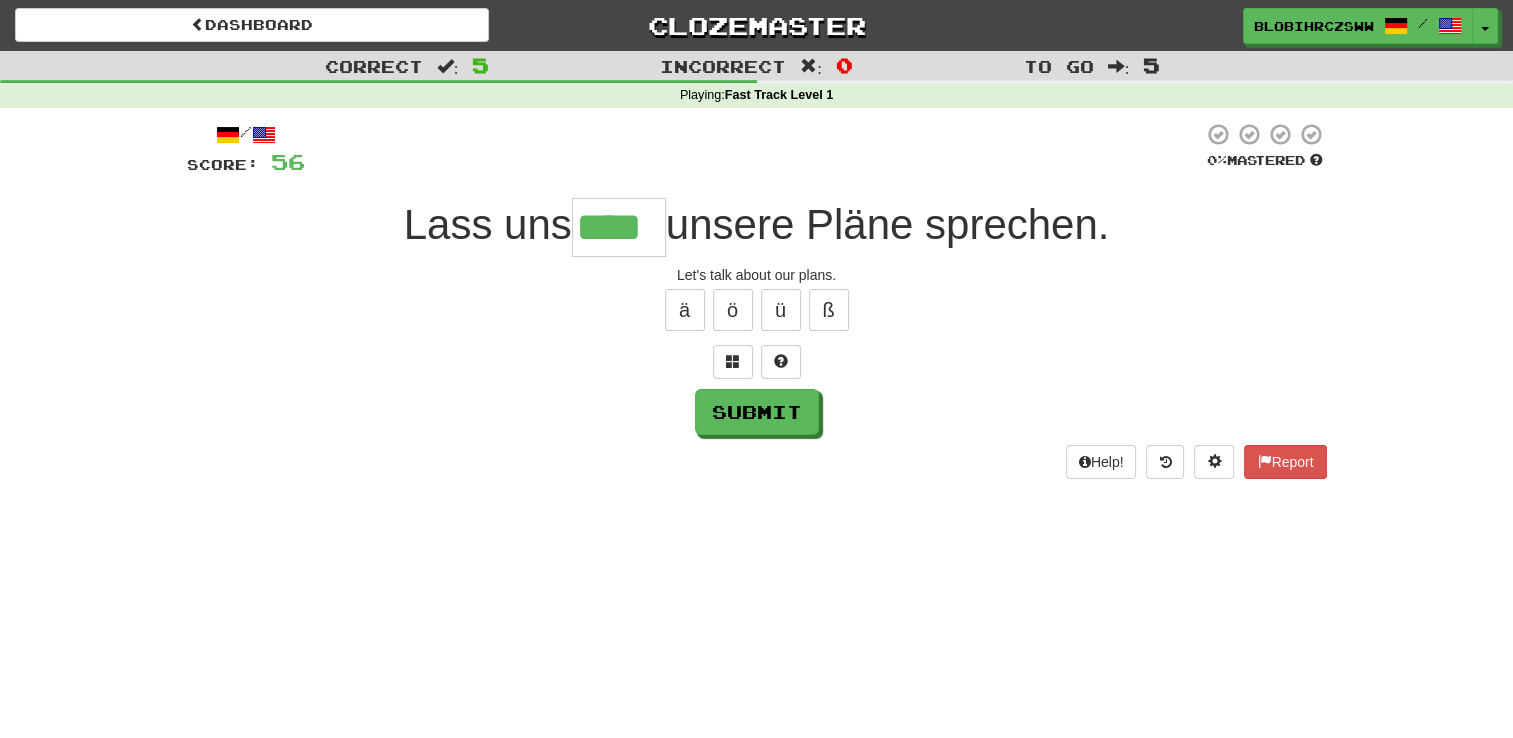 type on "****" 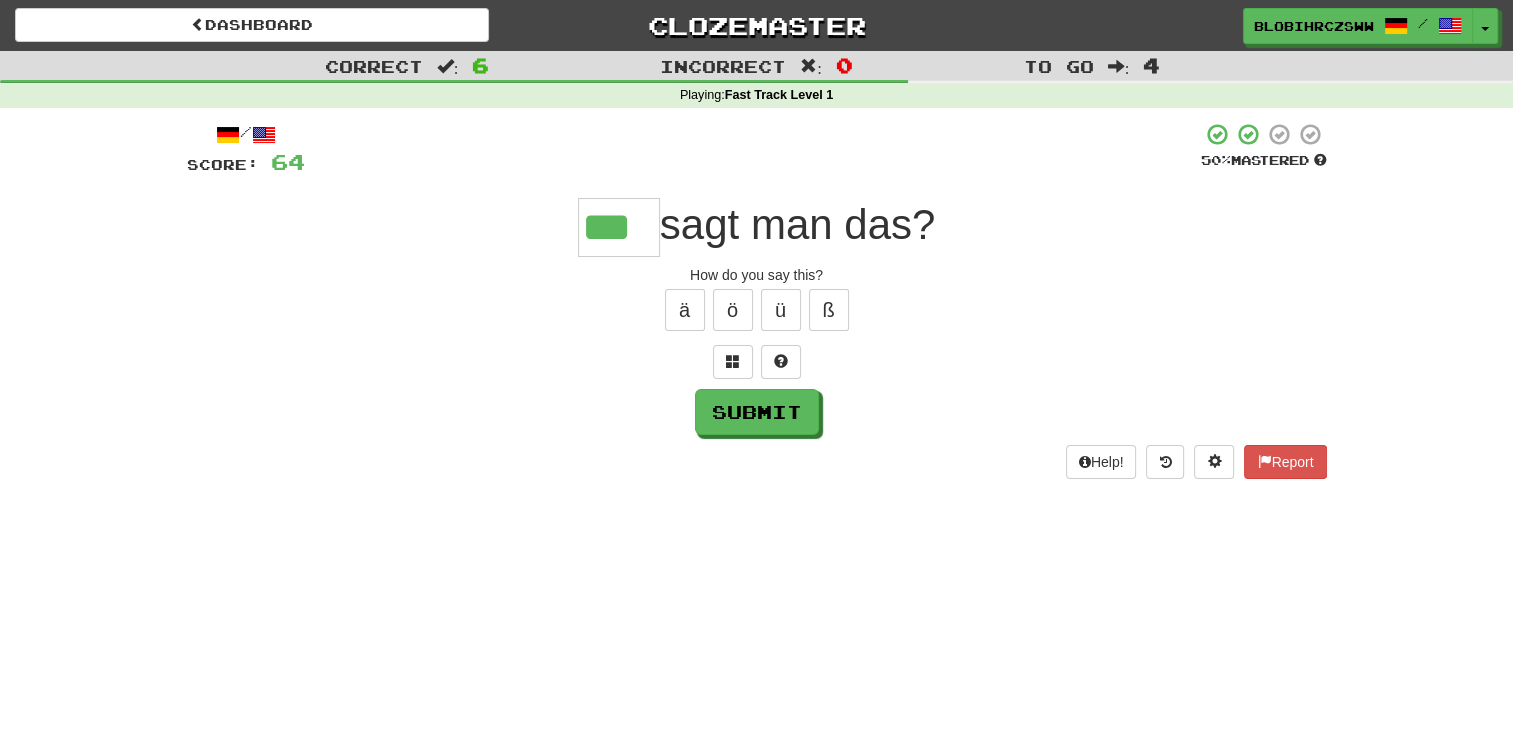 type on "***" 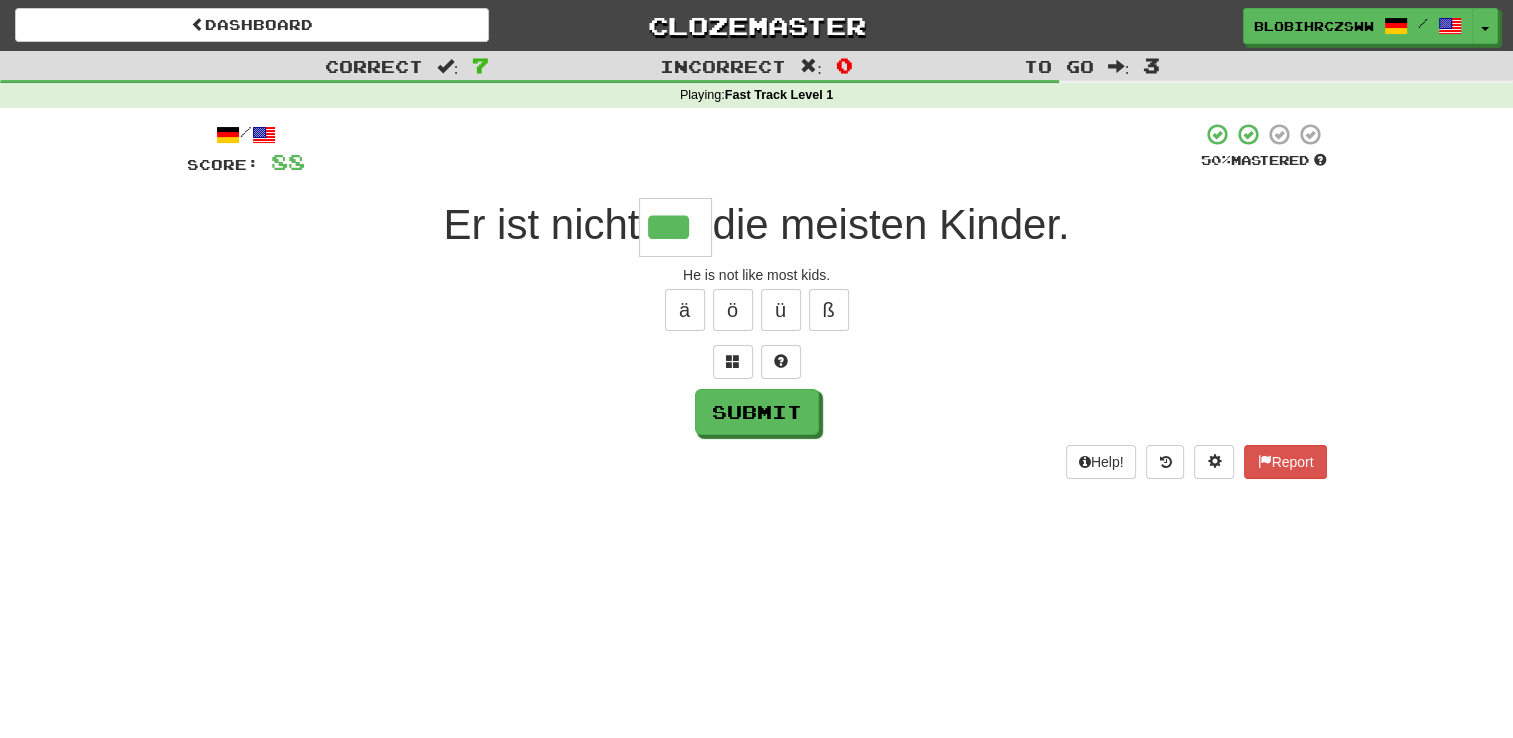 type on "***" 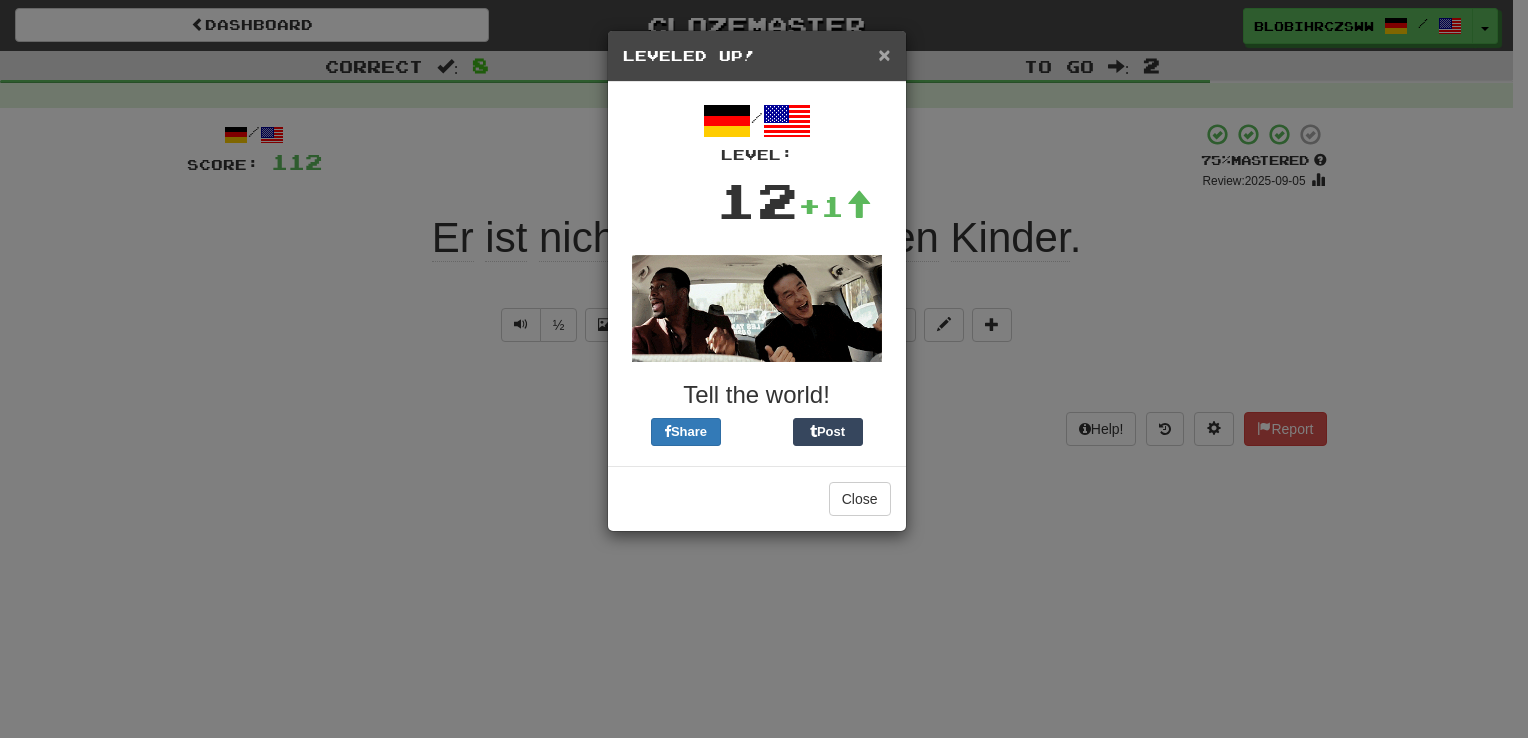 click on "×" at bounding box center [884, 54] 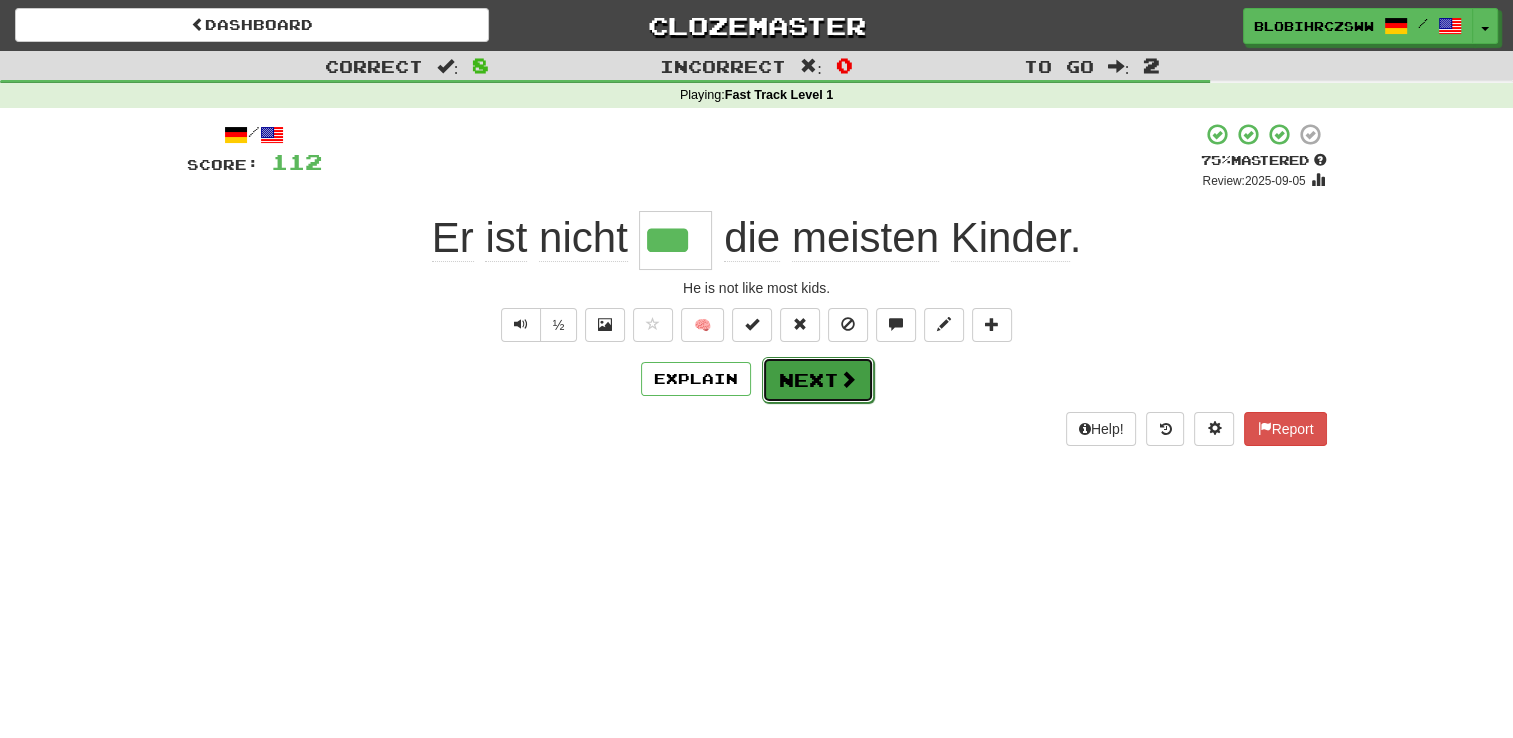 click on "Next" at bounding box center (818, 380) 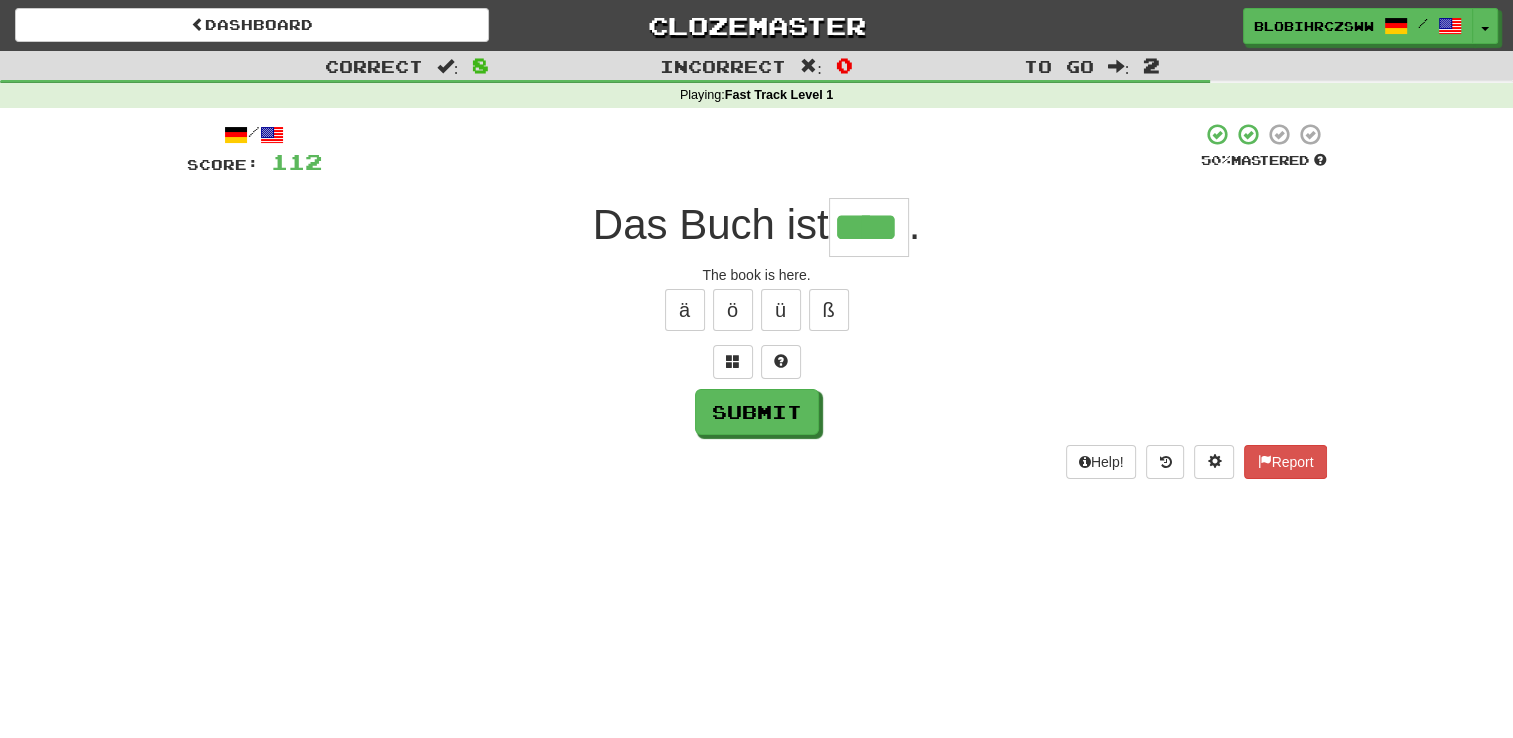 type on "****" 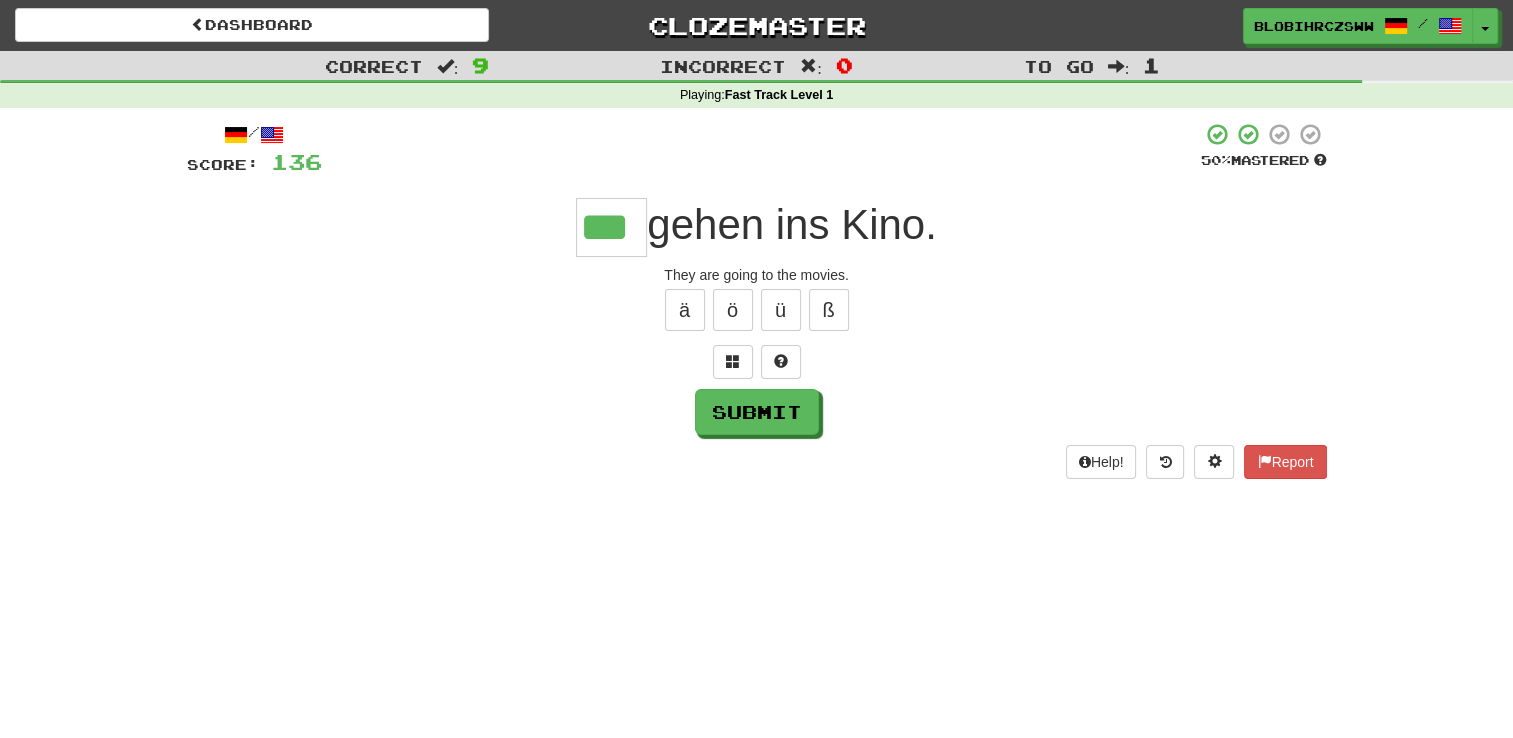 type on "***" 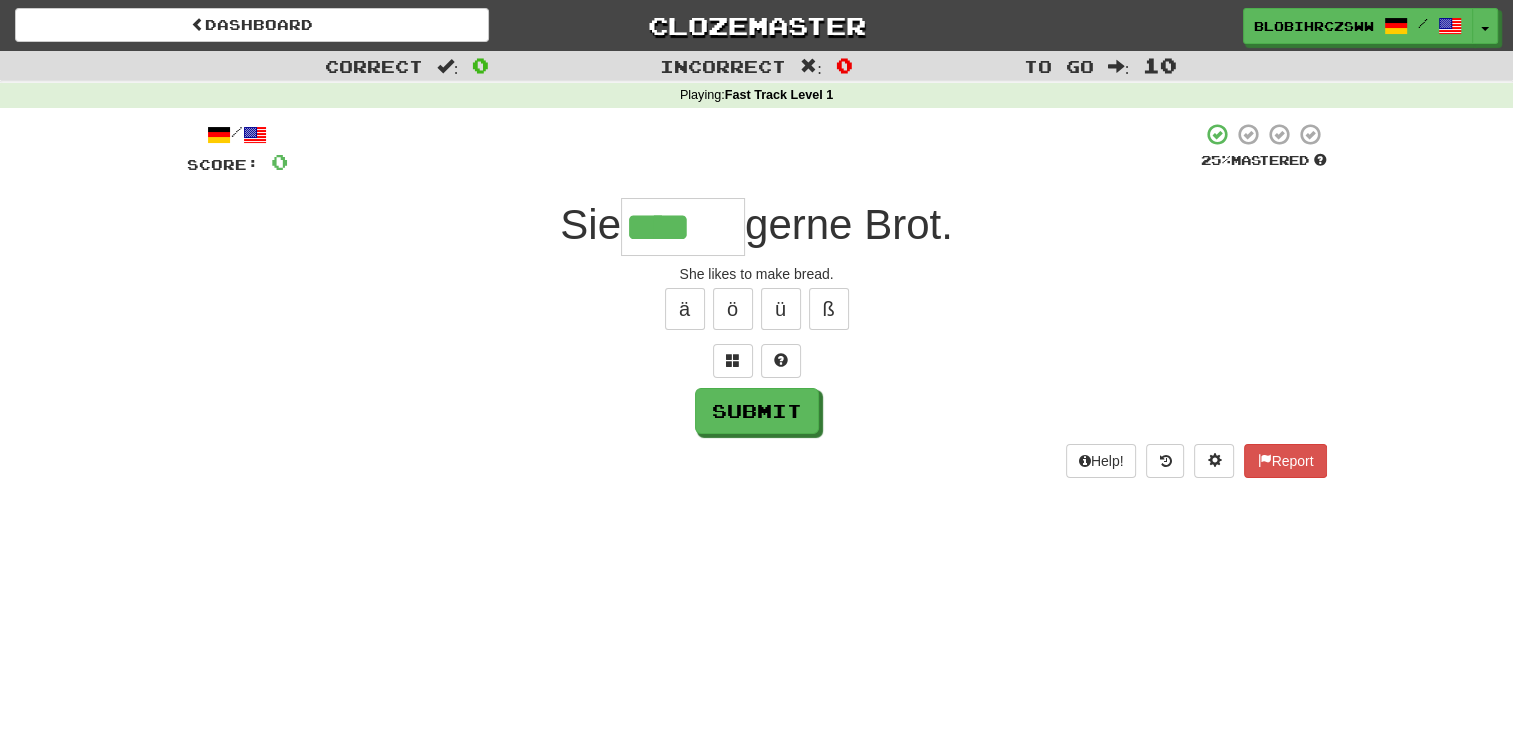 scroll, scrollTop: 0, scrollLeft: 0, axis: both 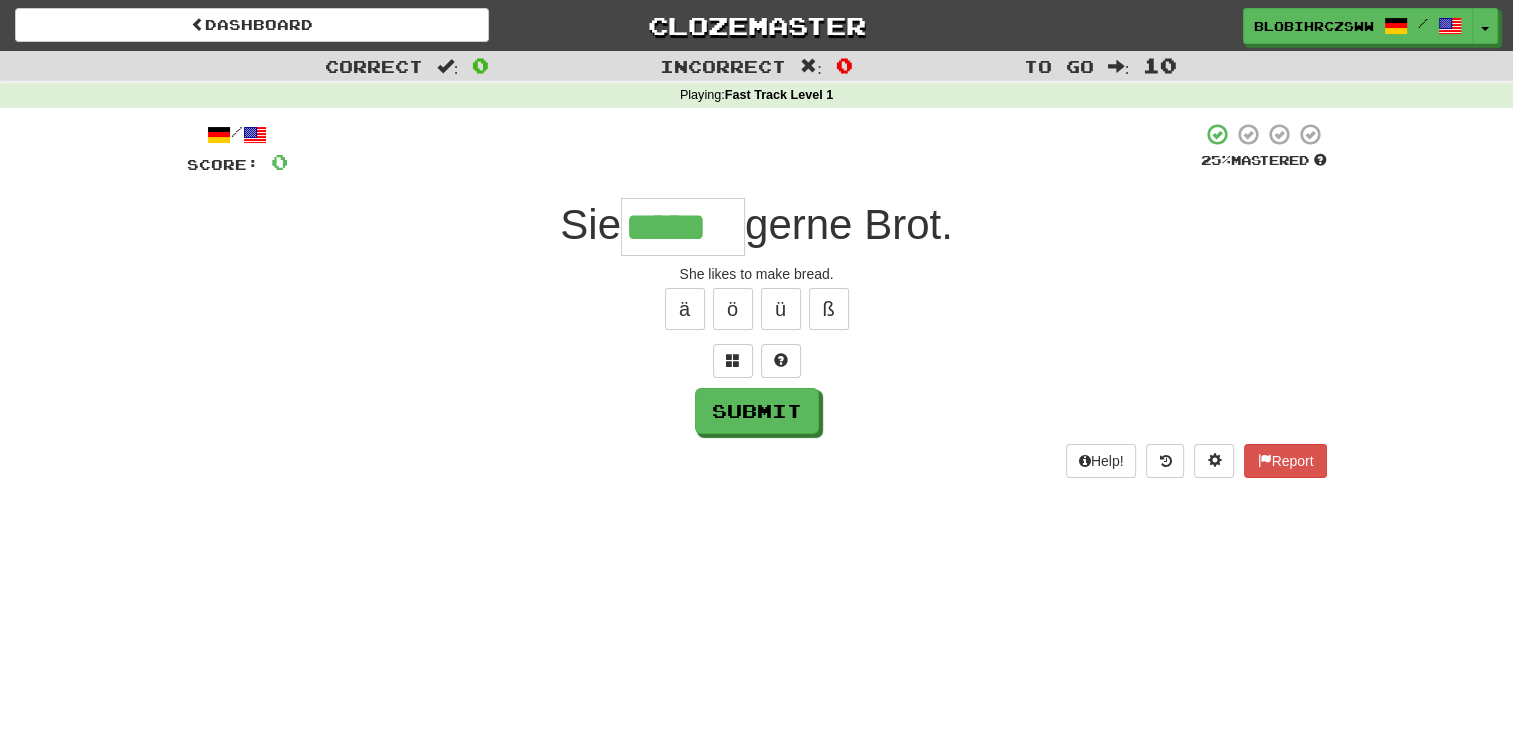type on "*****" 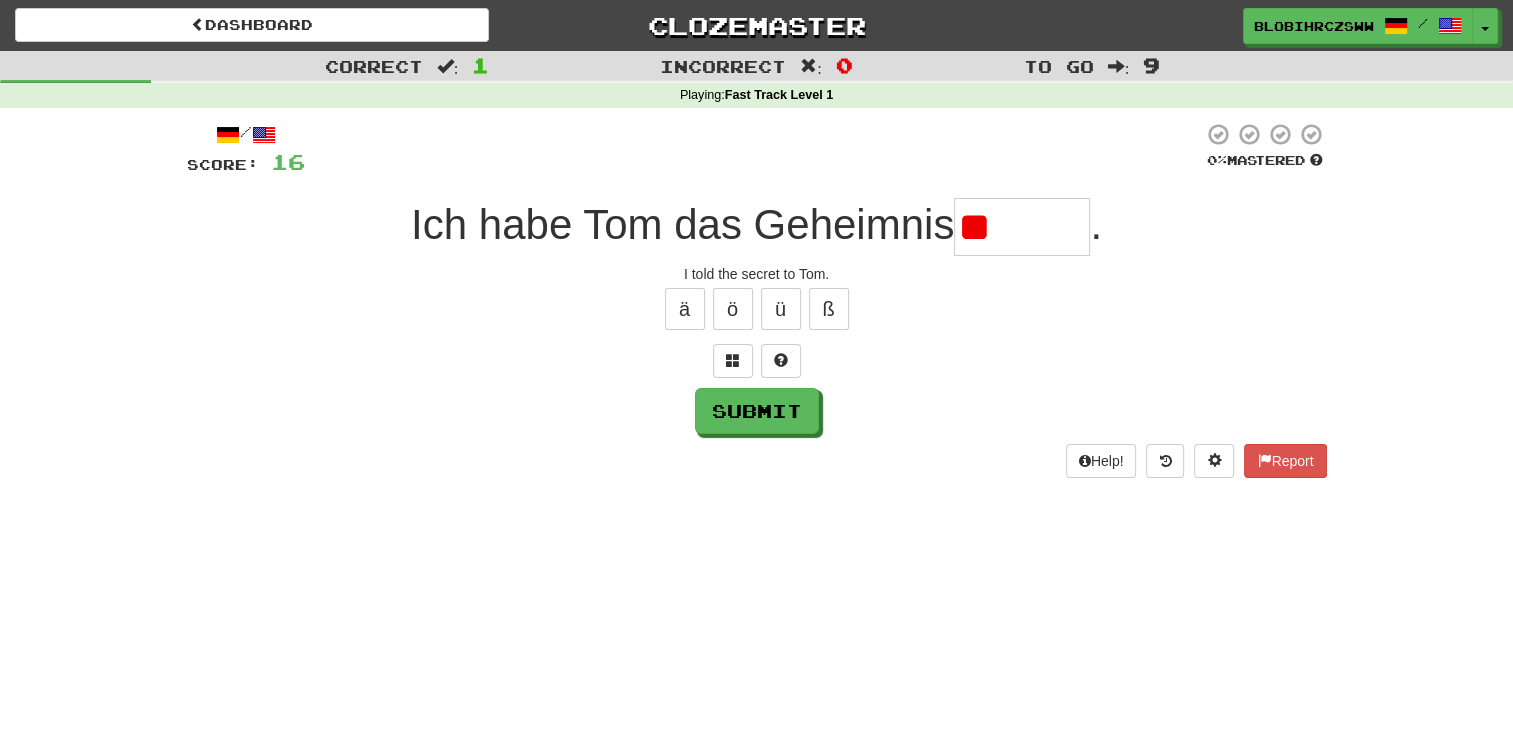 type on "*" 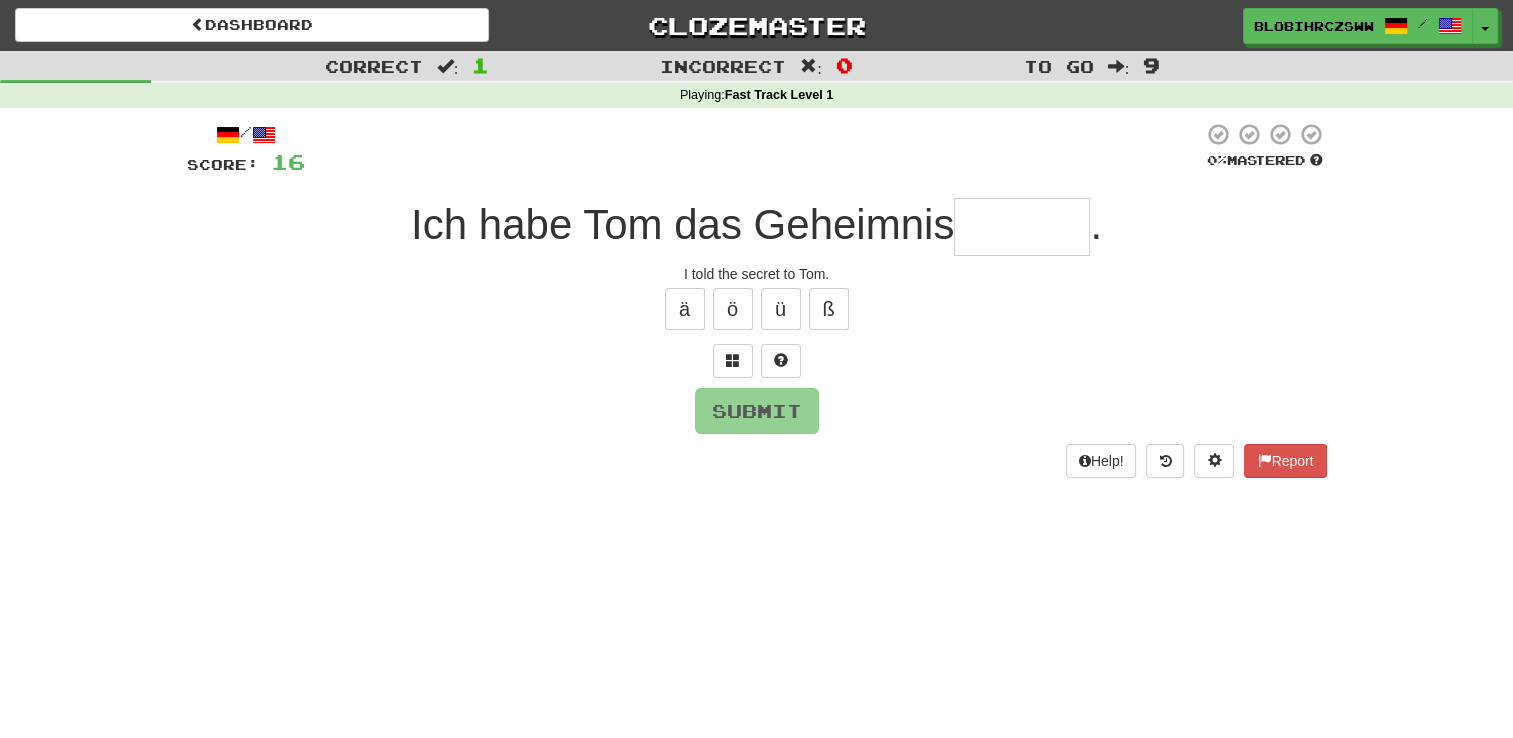 type on "*" 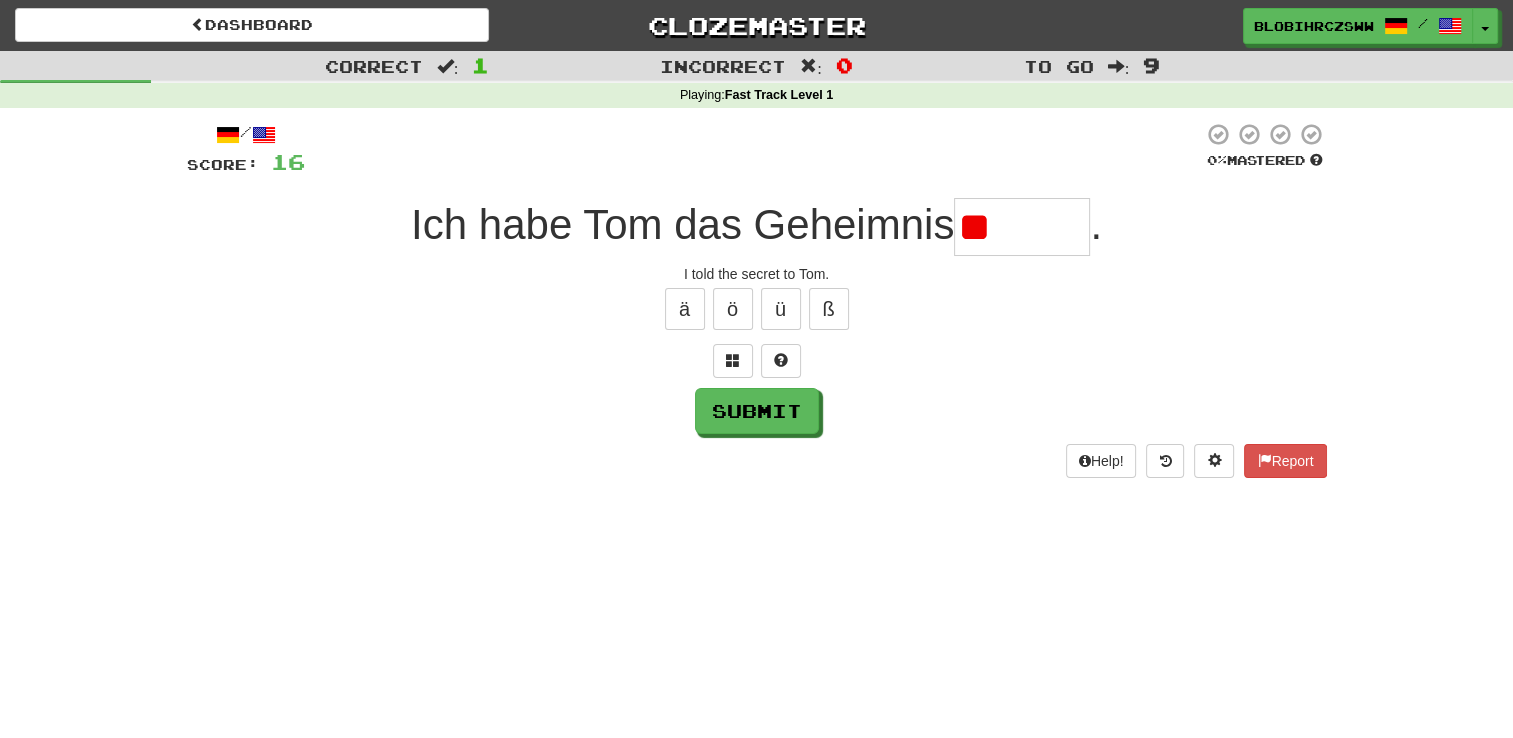 type on "*" 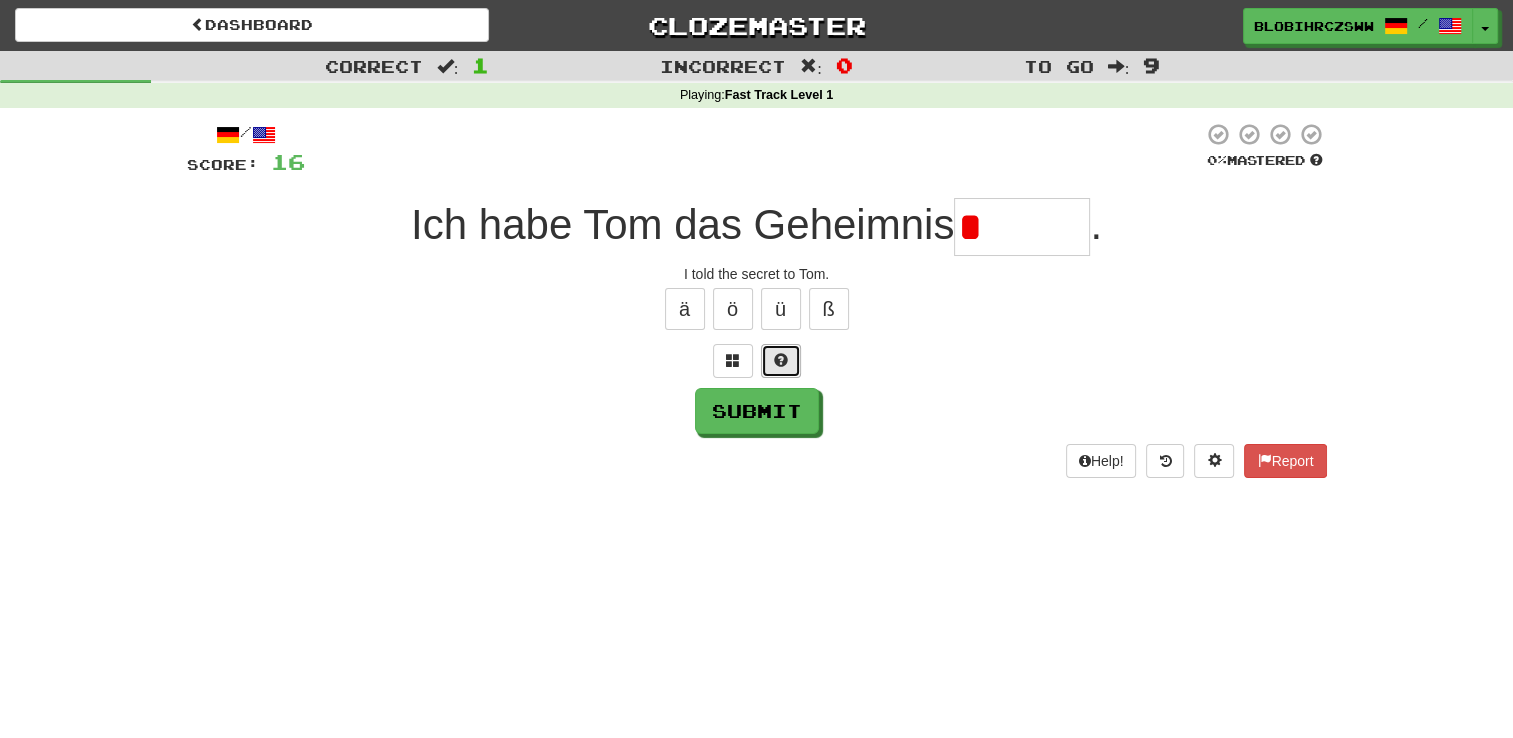 click at bounding box center [781, 360] 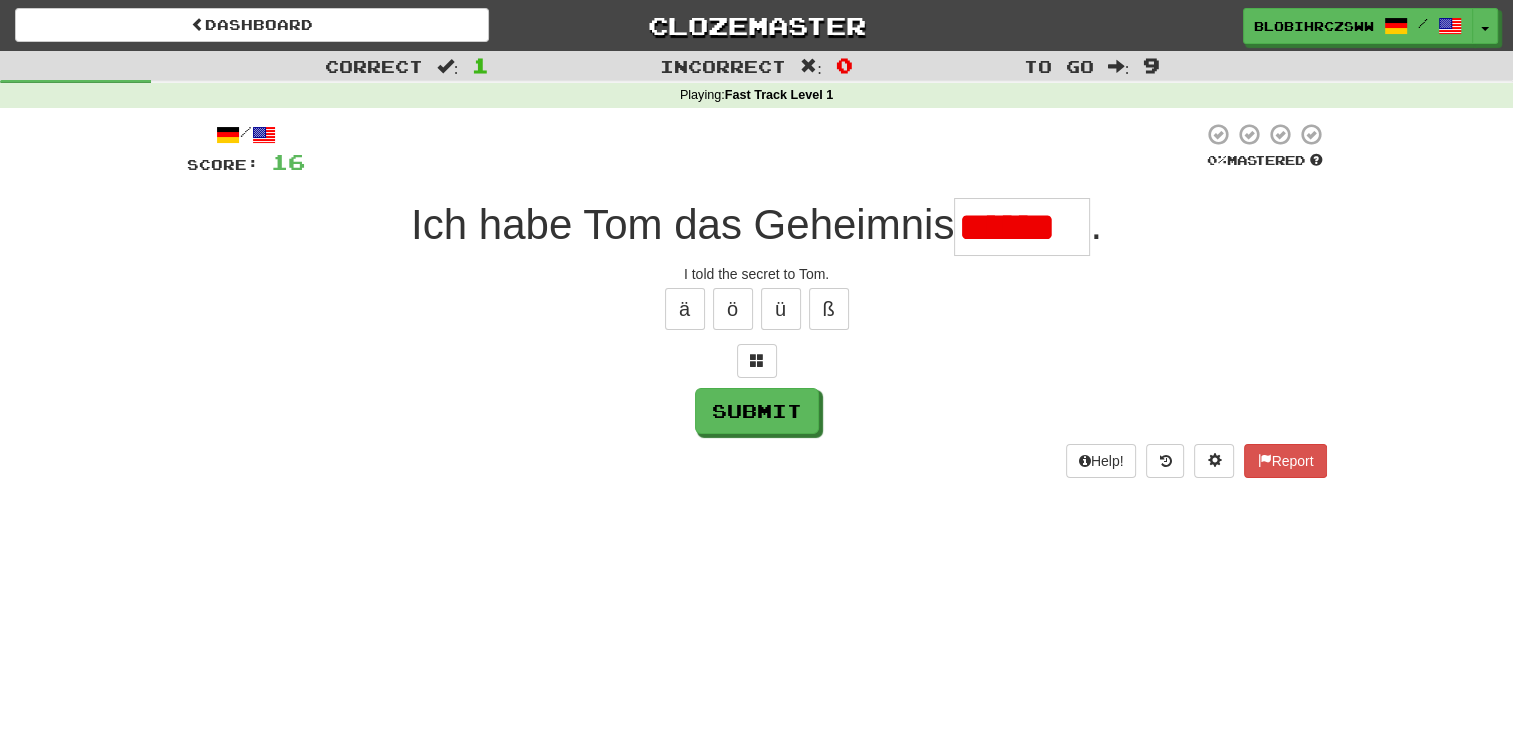 scroll, scrollTop: 0, scrollLeft: 0, axis: both 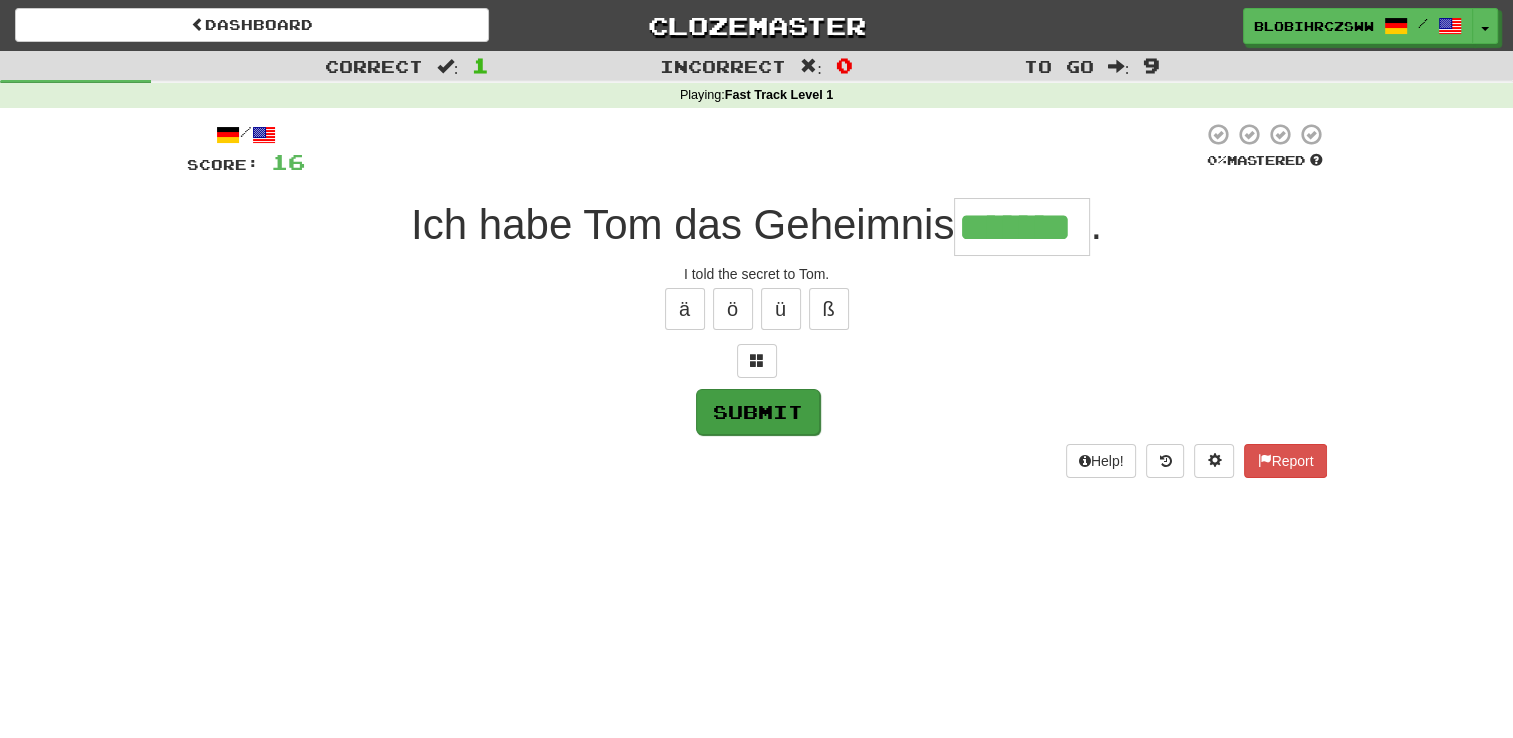 type on "*******" 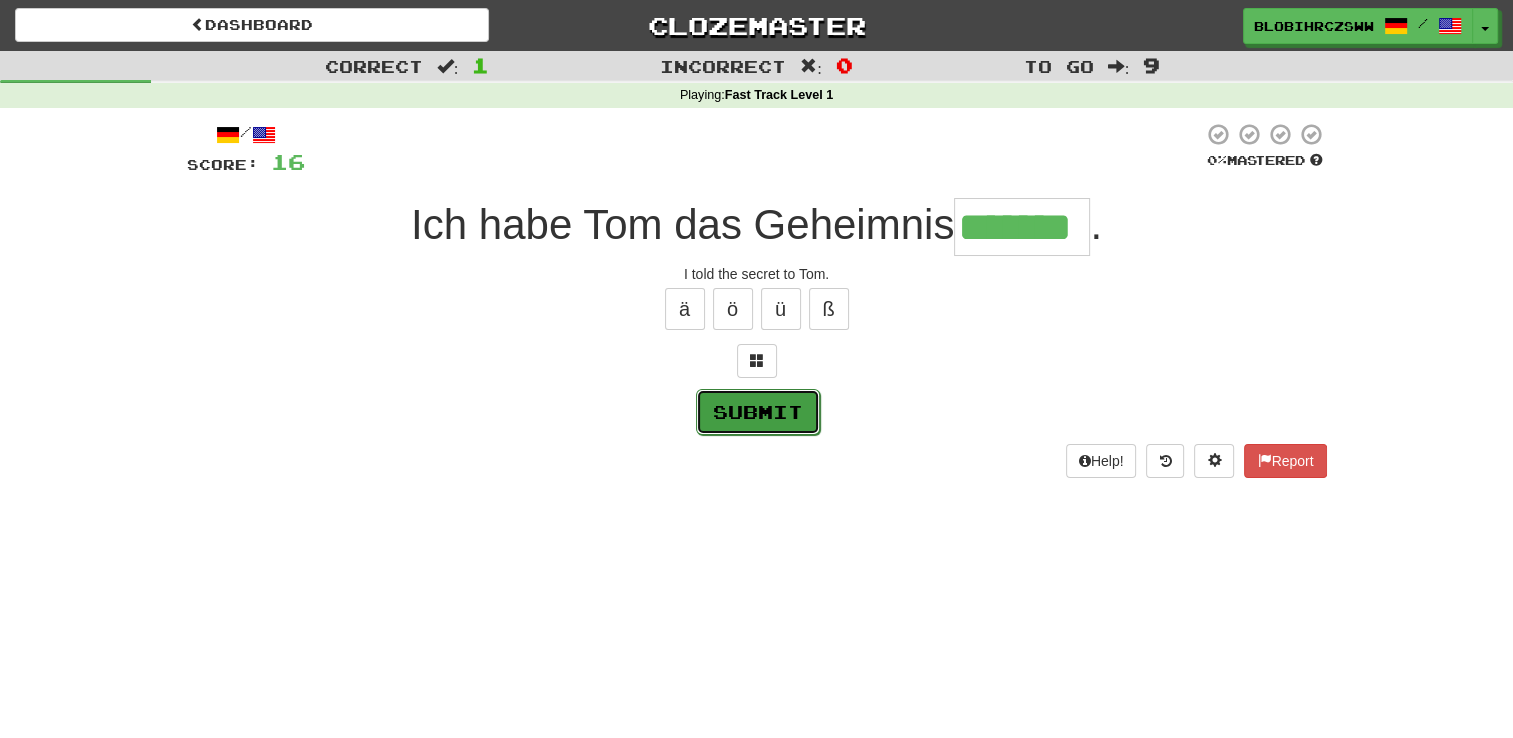 click on "Submit" at bounding box center (758, 412) 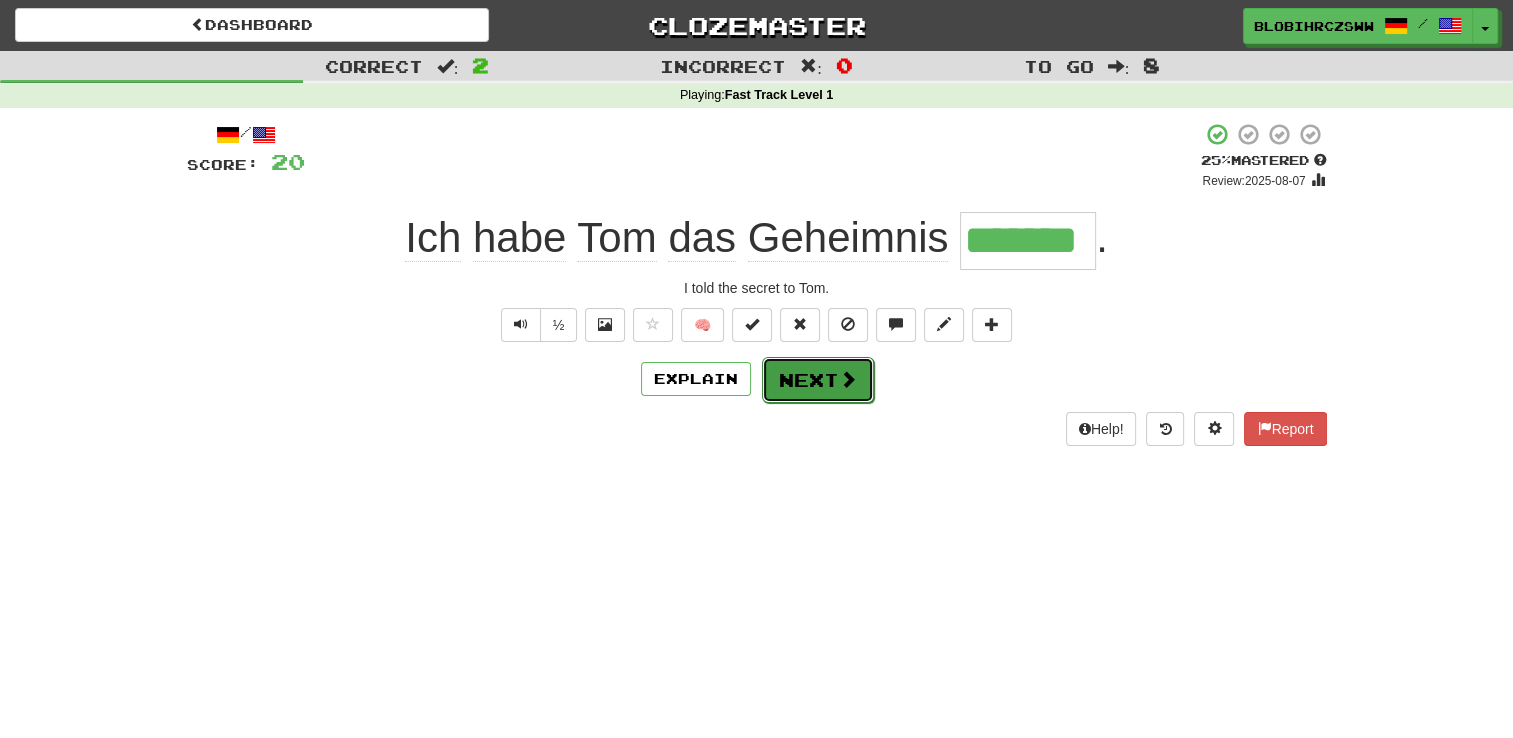 click on "Next" at bounding box center (818, 380) 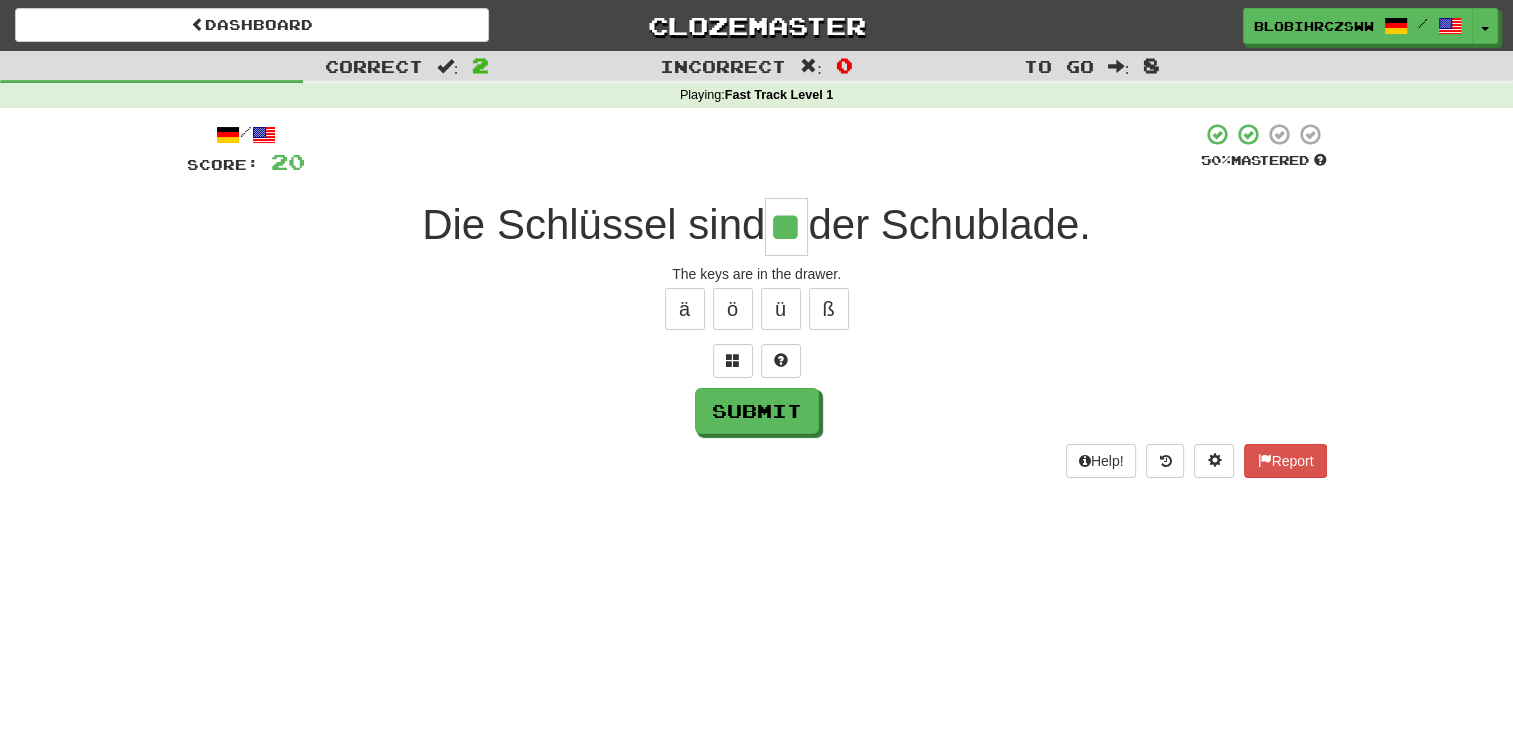 type on "**" 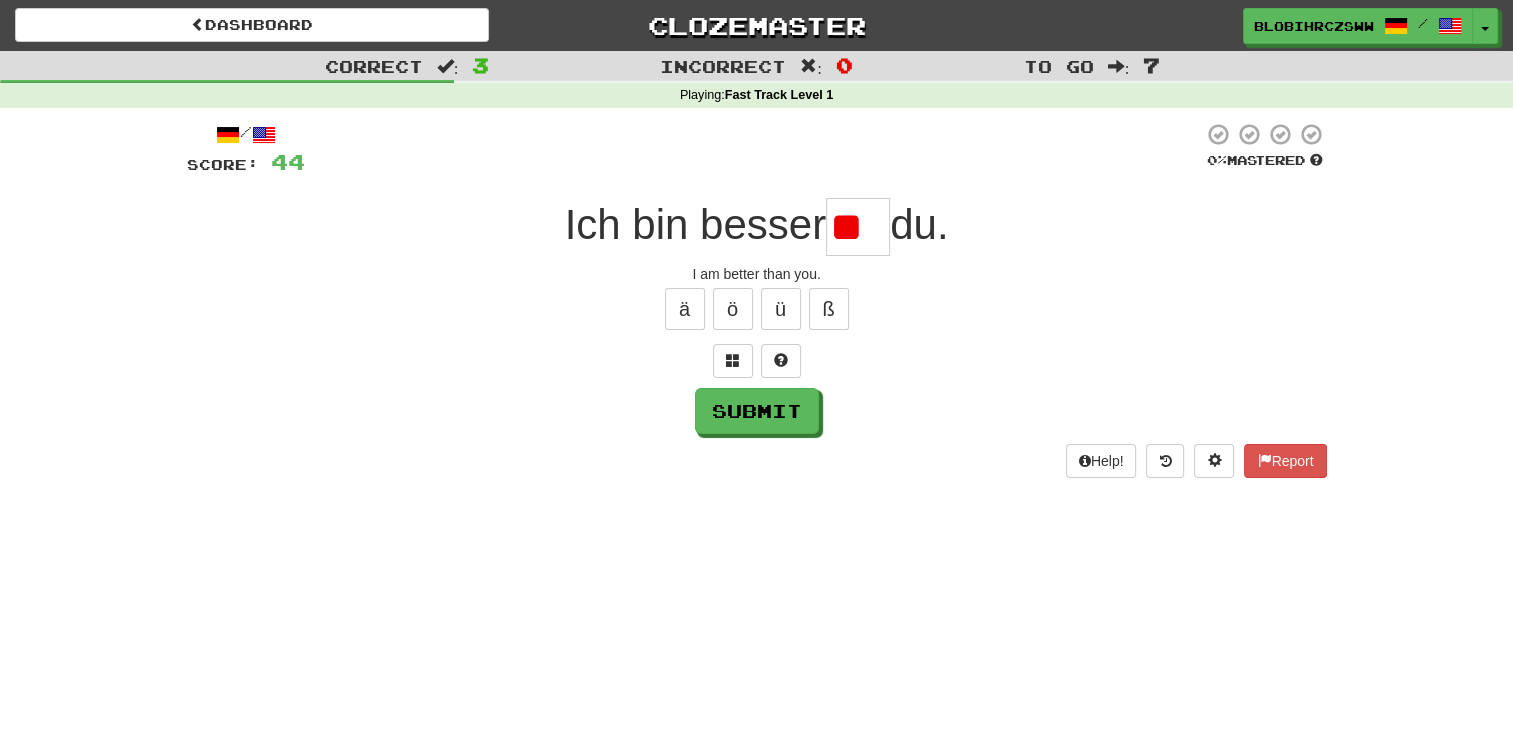 scroll, scrollTop: 0, scrollLeft: 0, axis: both 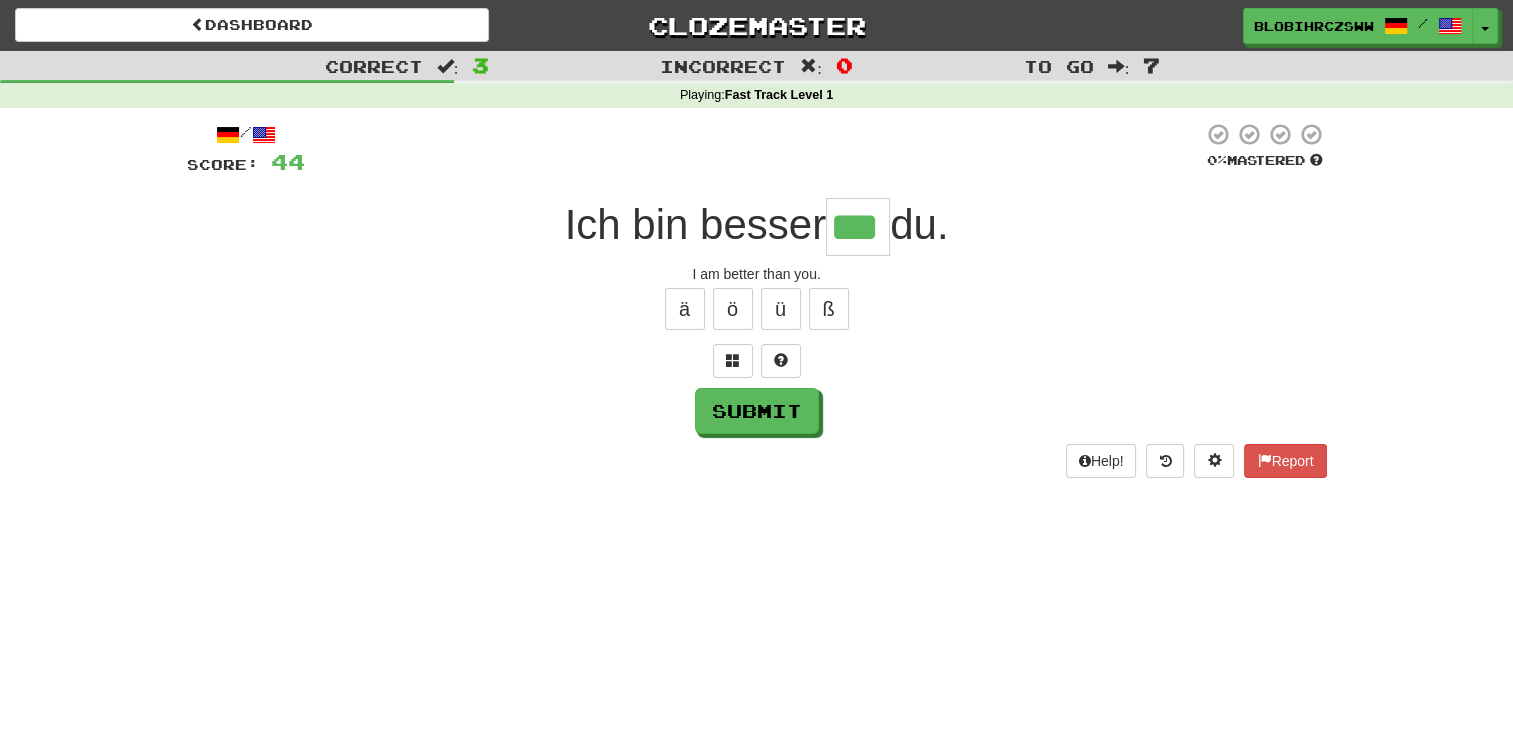 type on "***" 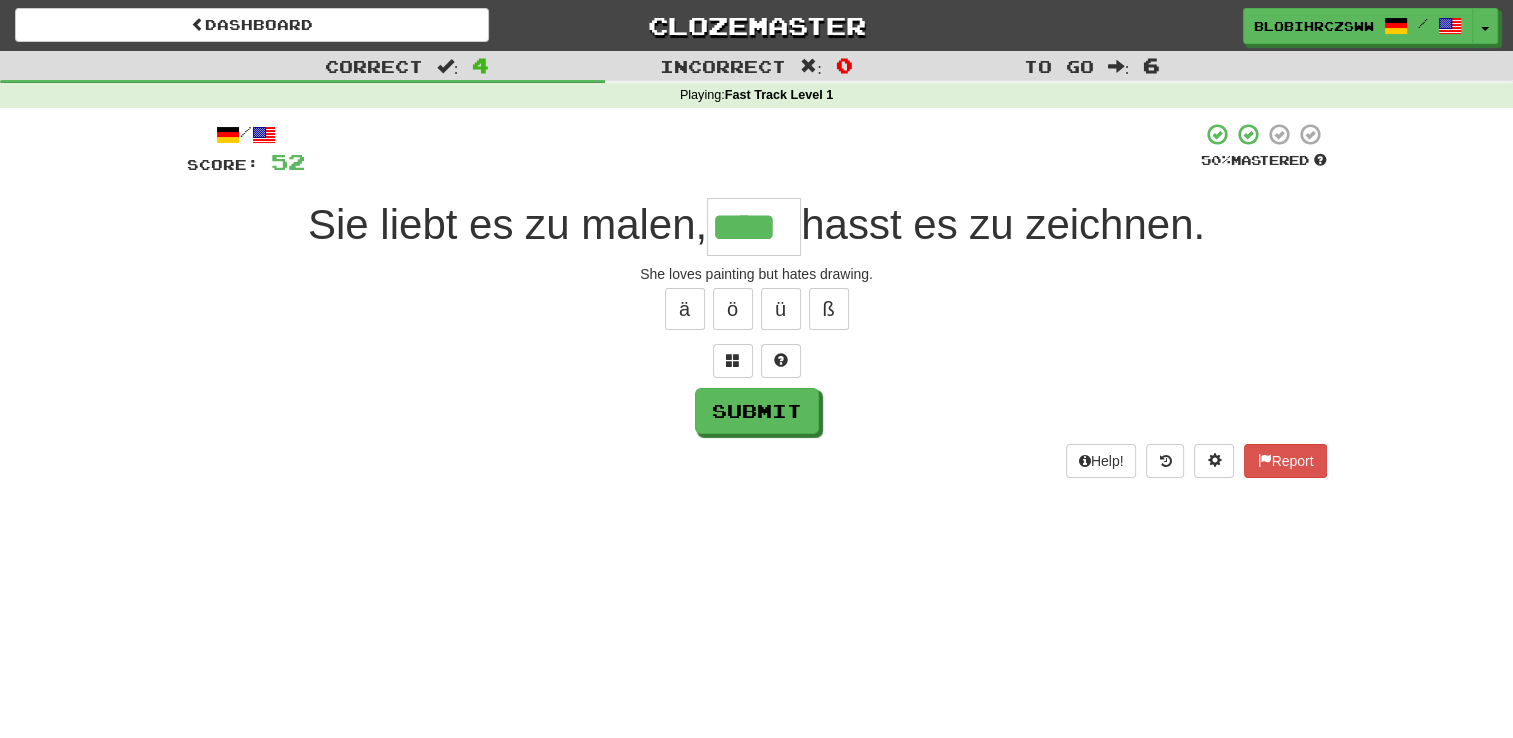 type on "****" 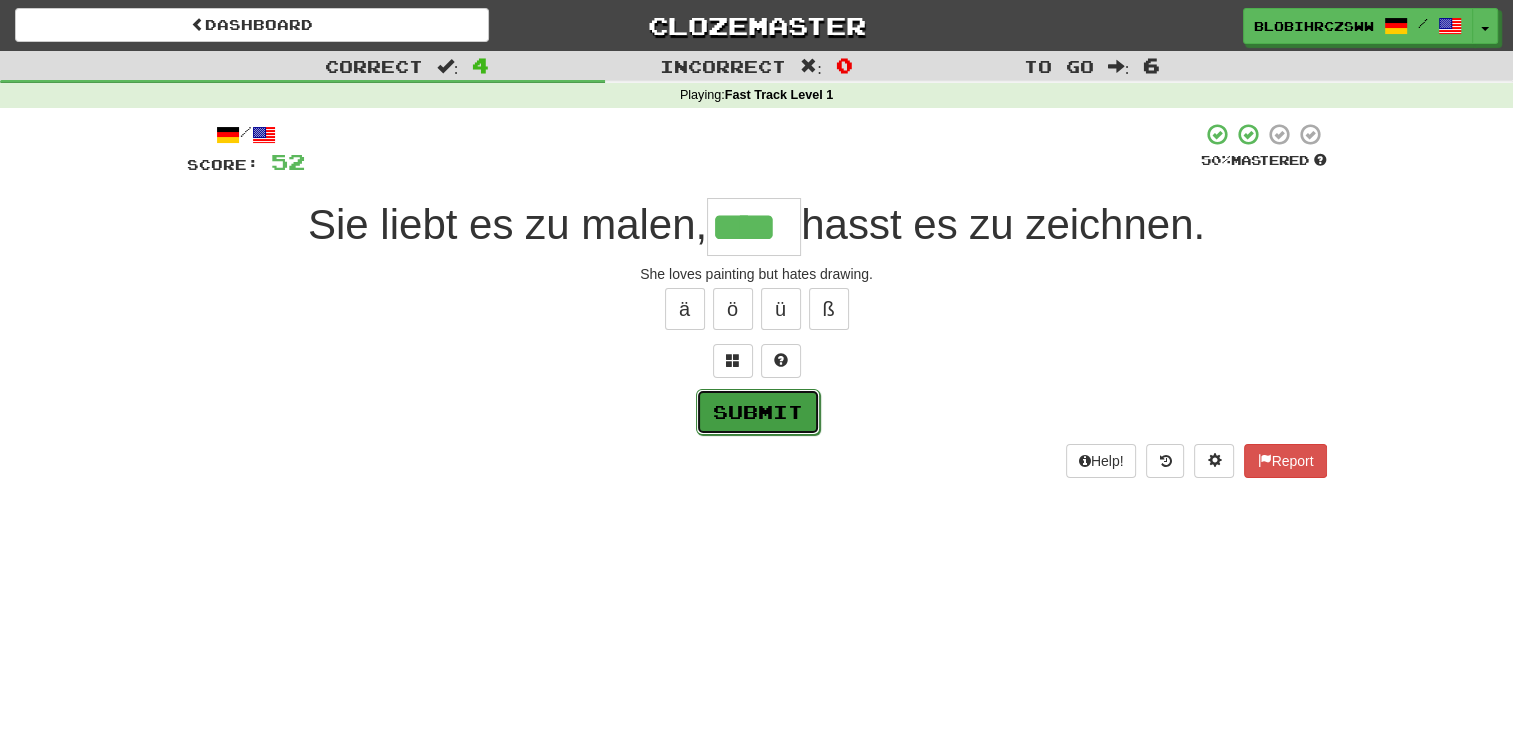 click on "Submit" at bounding box center [758, 412] 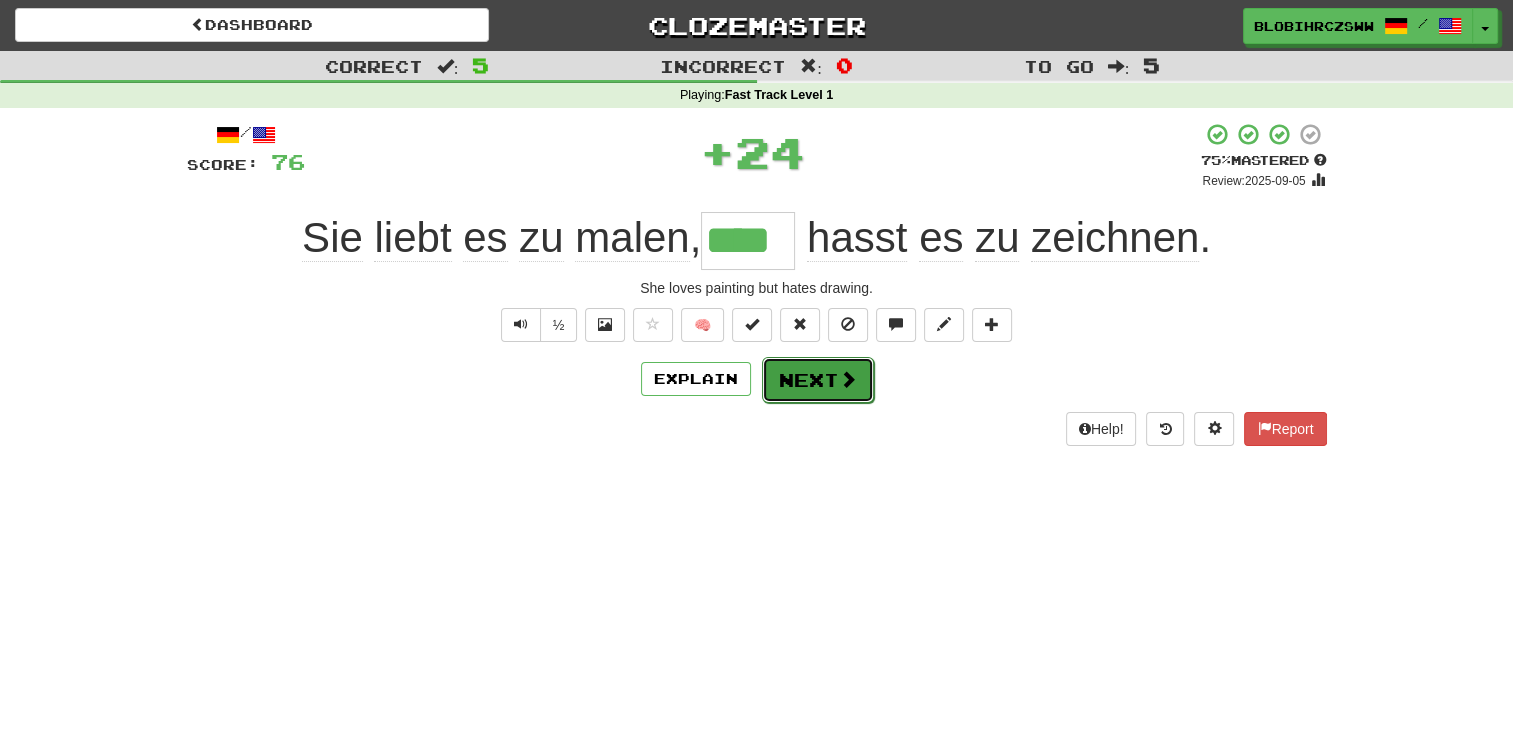 click on "Next" at bounding box center (818, 380) 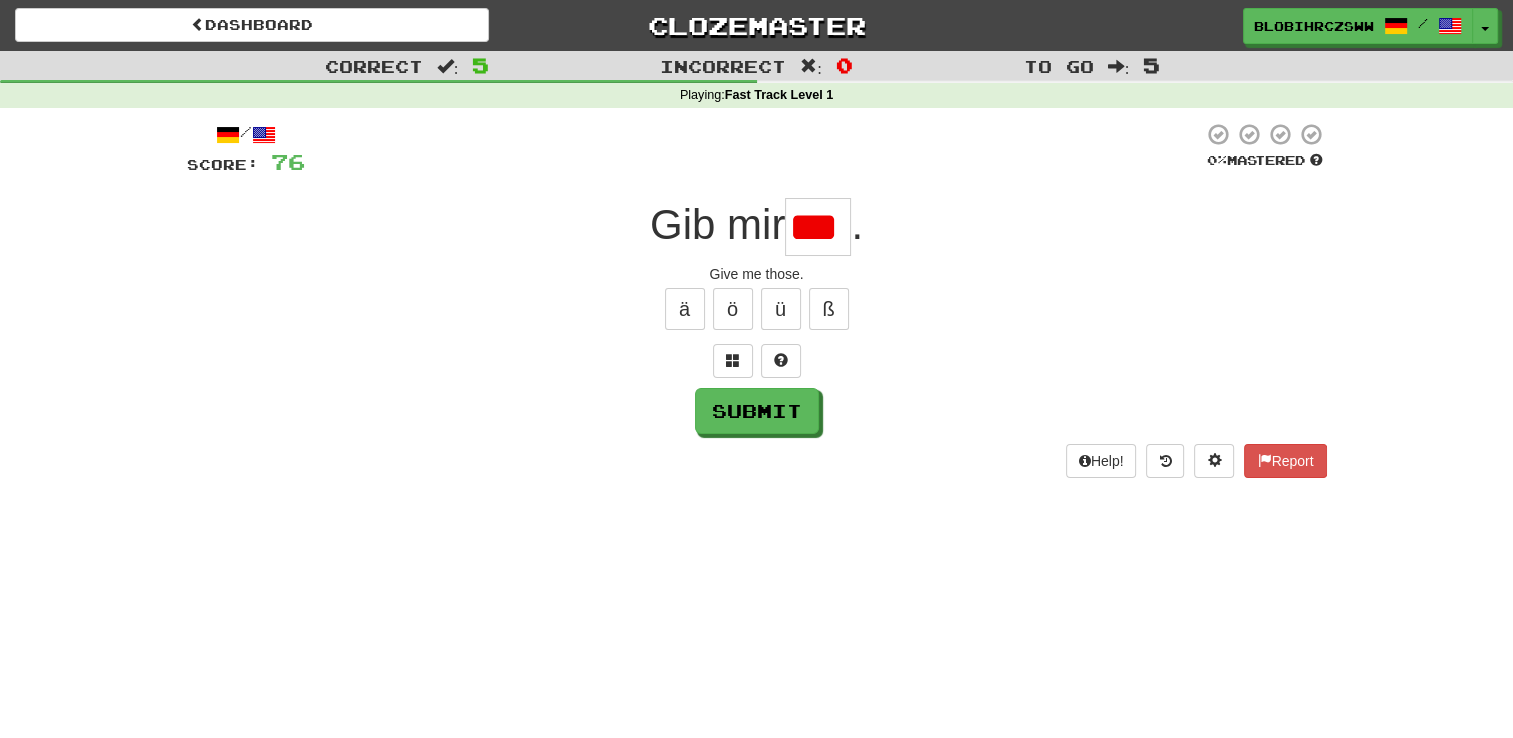 scroll, scrollTop: 0, scrollLeft: 0, axis: both 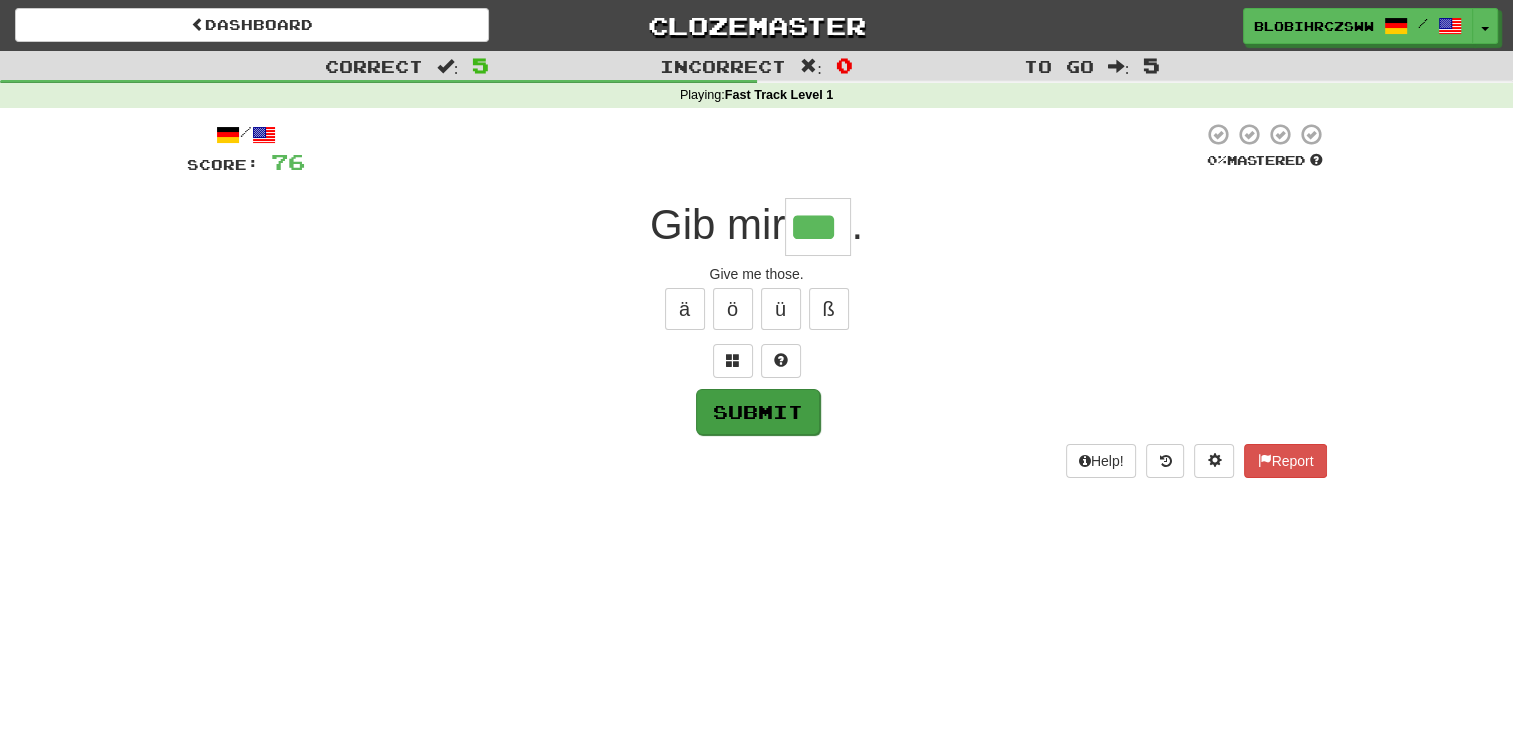 type on "***" 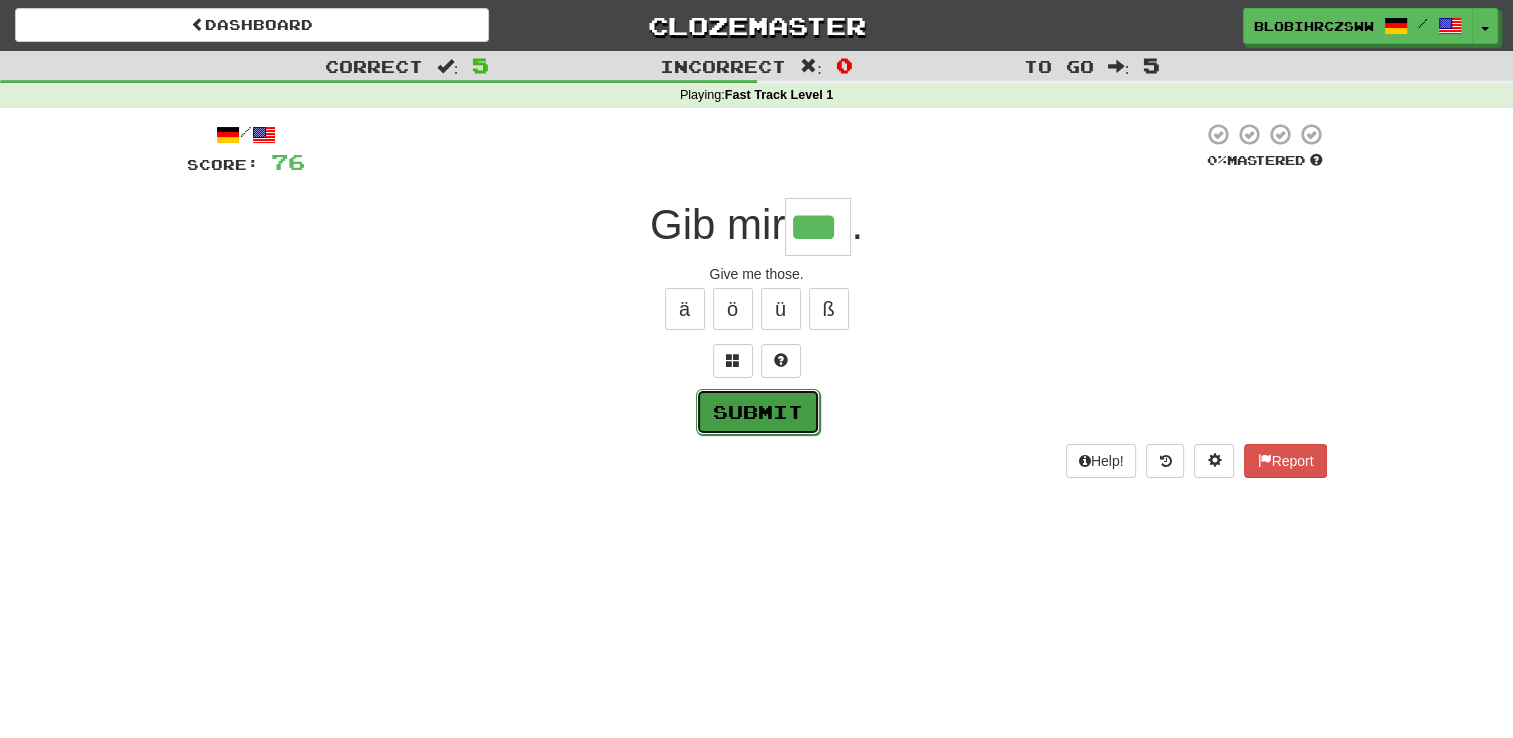 click on "Submit" at bounding box center (758, 412) 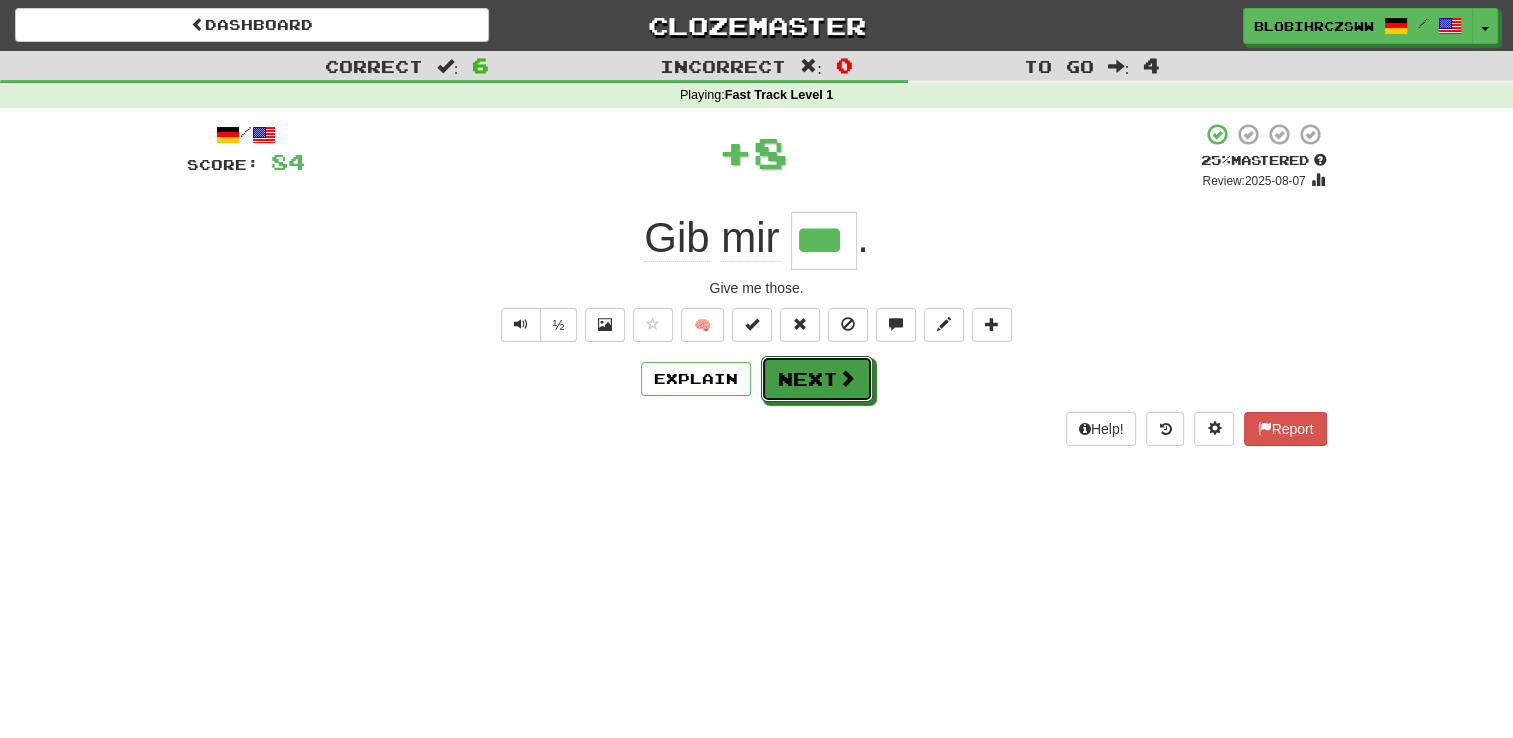 click on "Next" at bounding box center [817, 379] 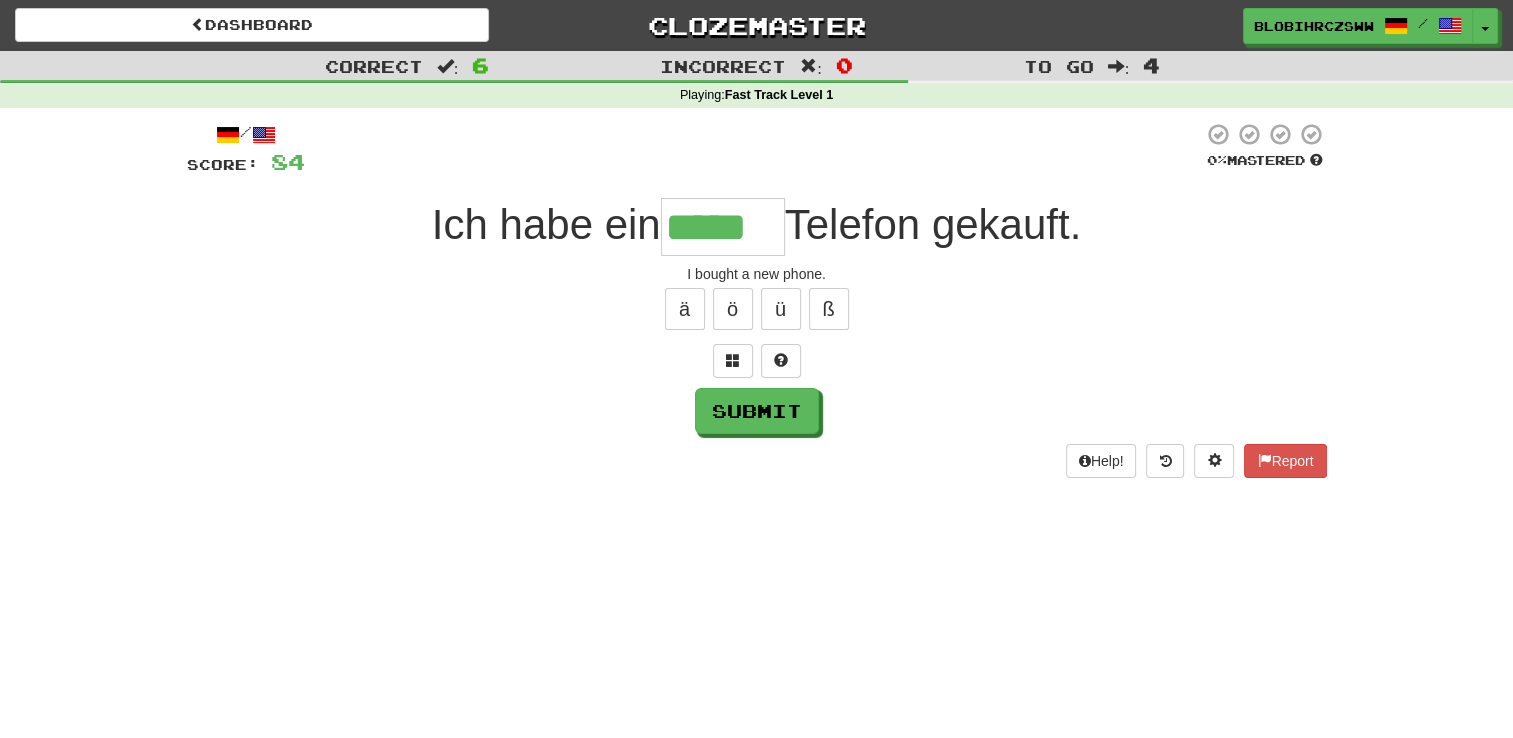 type on "*****" 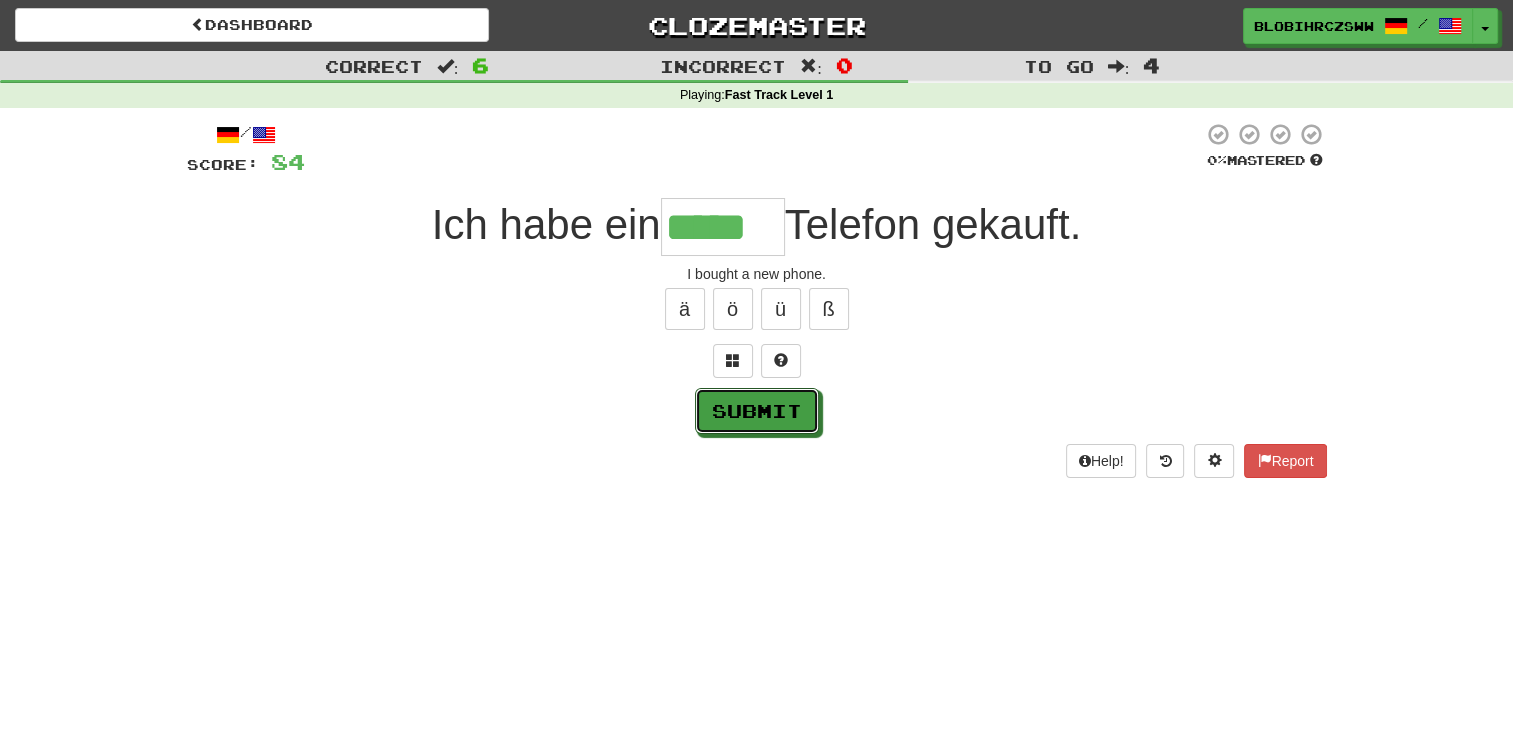 click on "Submit" at bounding box center [757, 411] 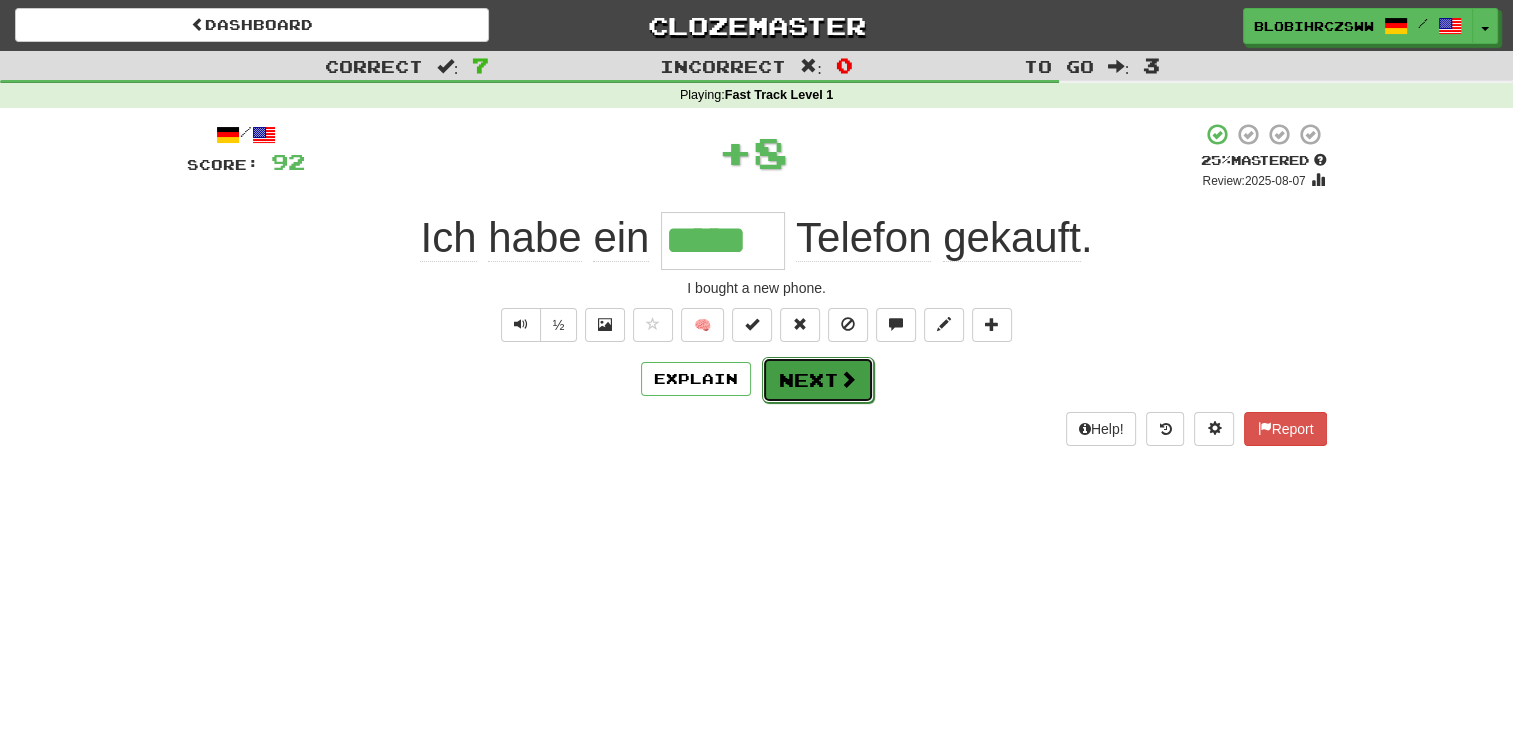 click on "Next" at bounding box center [818, 380] 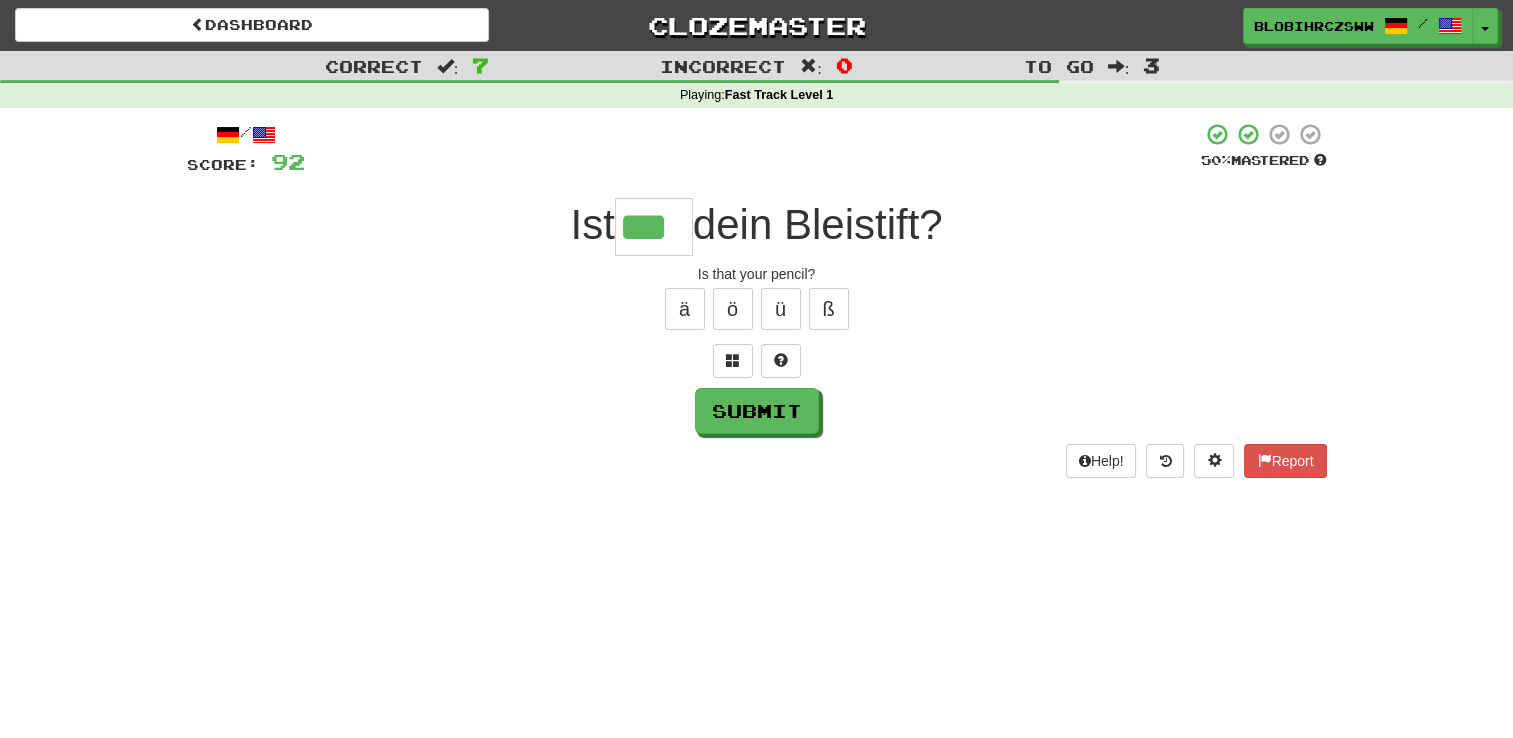 type on "***" 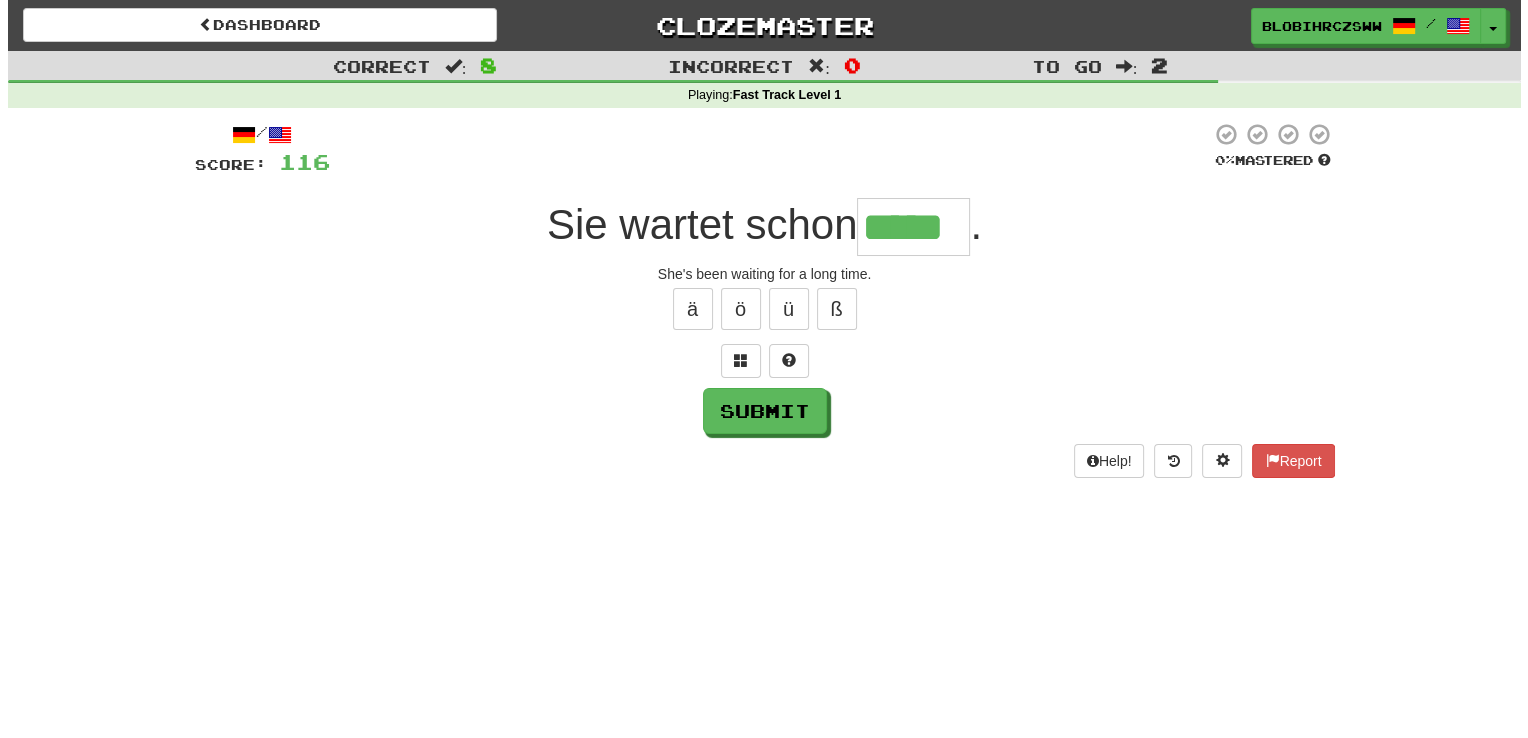scroll, scrollTop: 0, scrollLeft: 0, axis: both 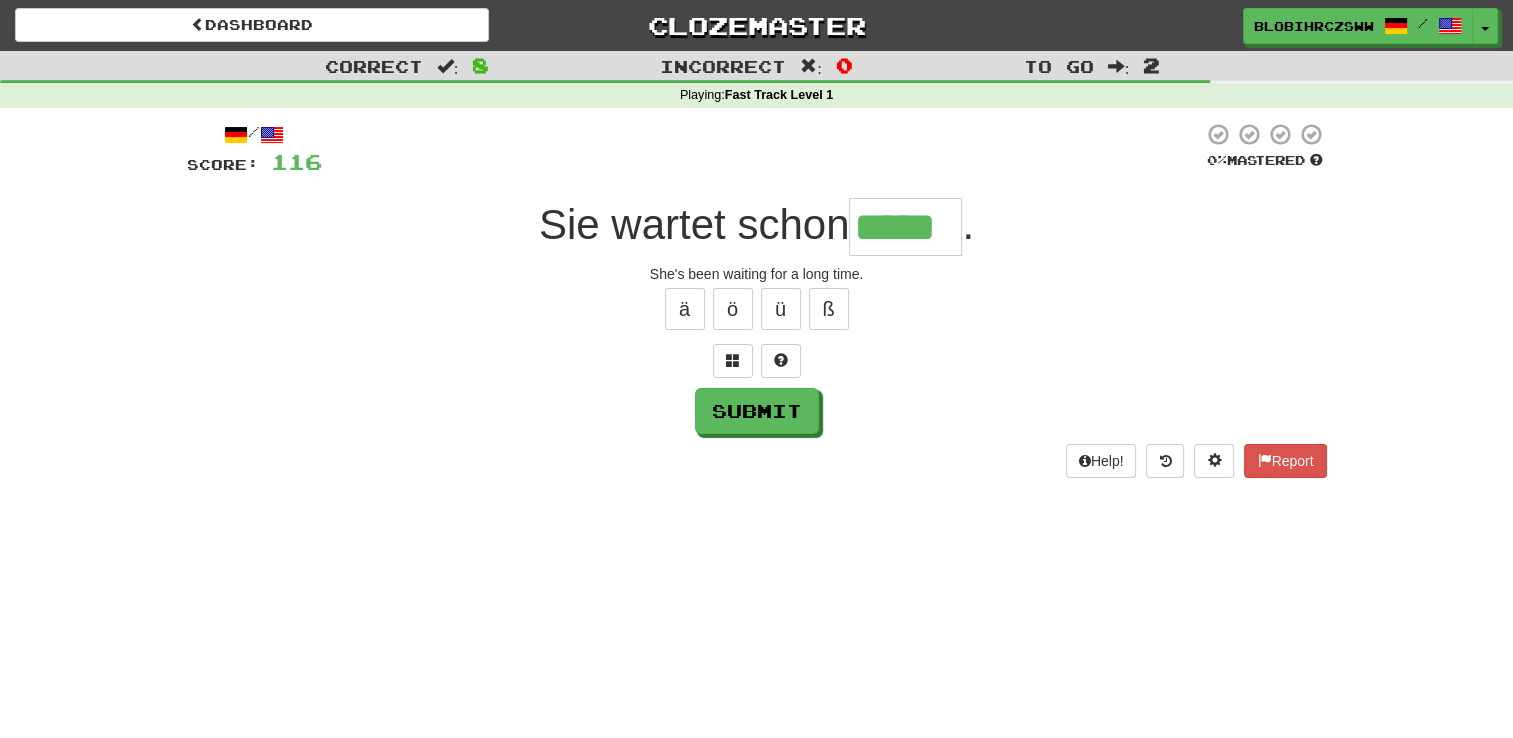 type on "*****" 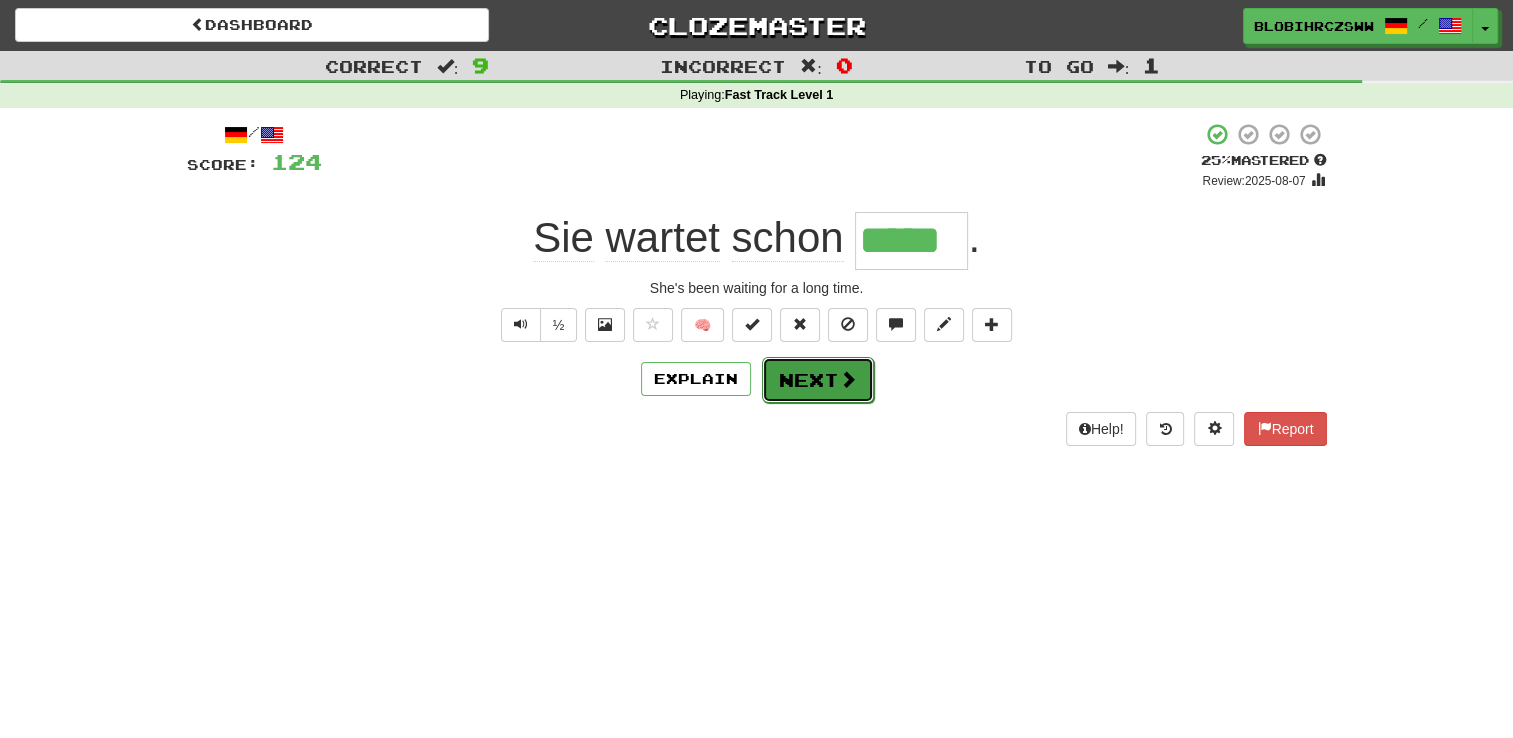 click on "Next" at bounding box center (818, 380) 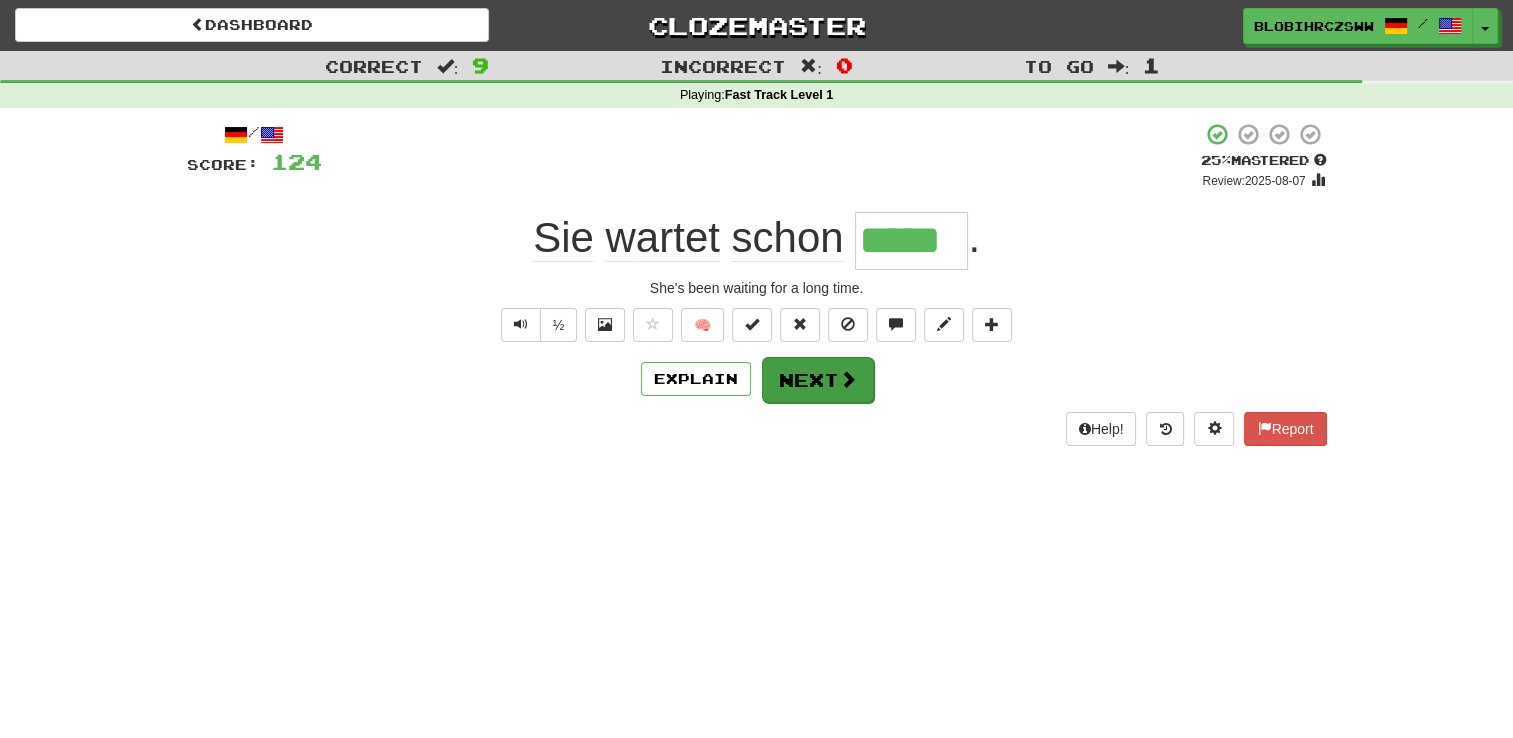 type 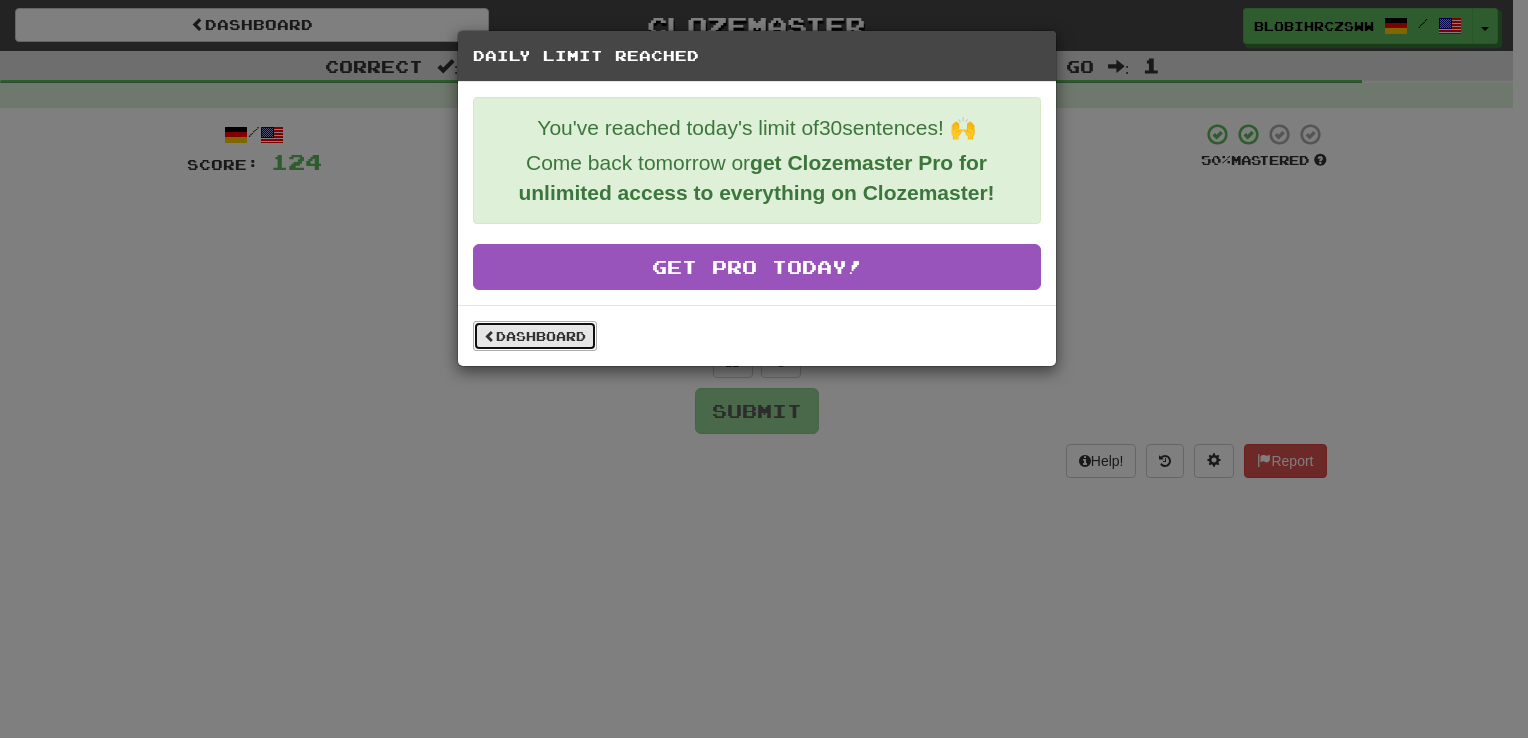click on "Dashboard" at bounding box center (535, 336) 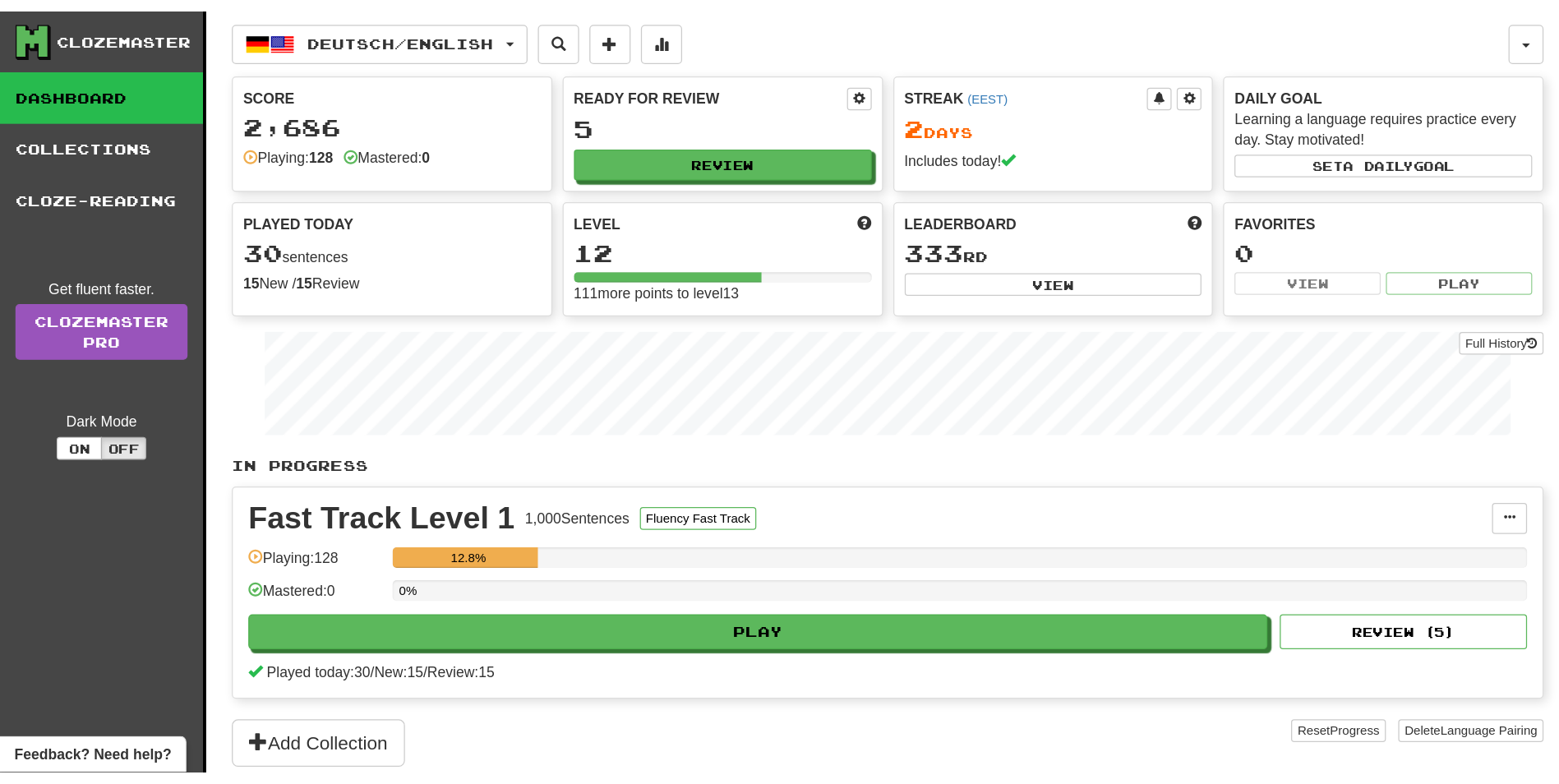 scroll, scrollTop: 0, scrollLeft: 0, axis: both 